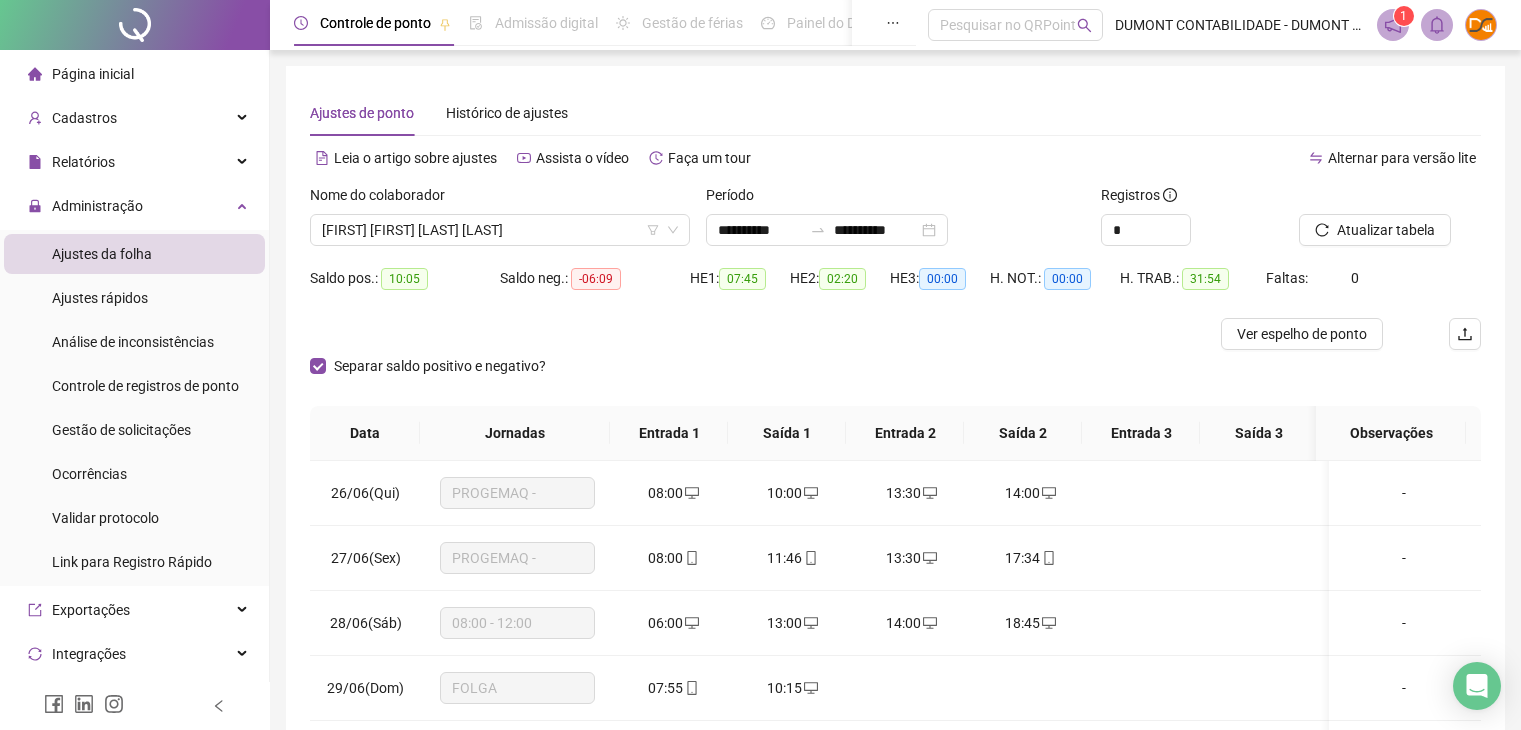 scroll, scrollTop: 0, scrollLeft: 0, axis: both 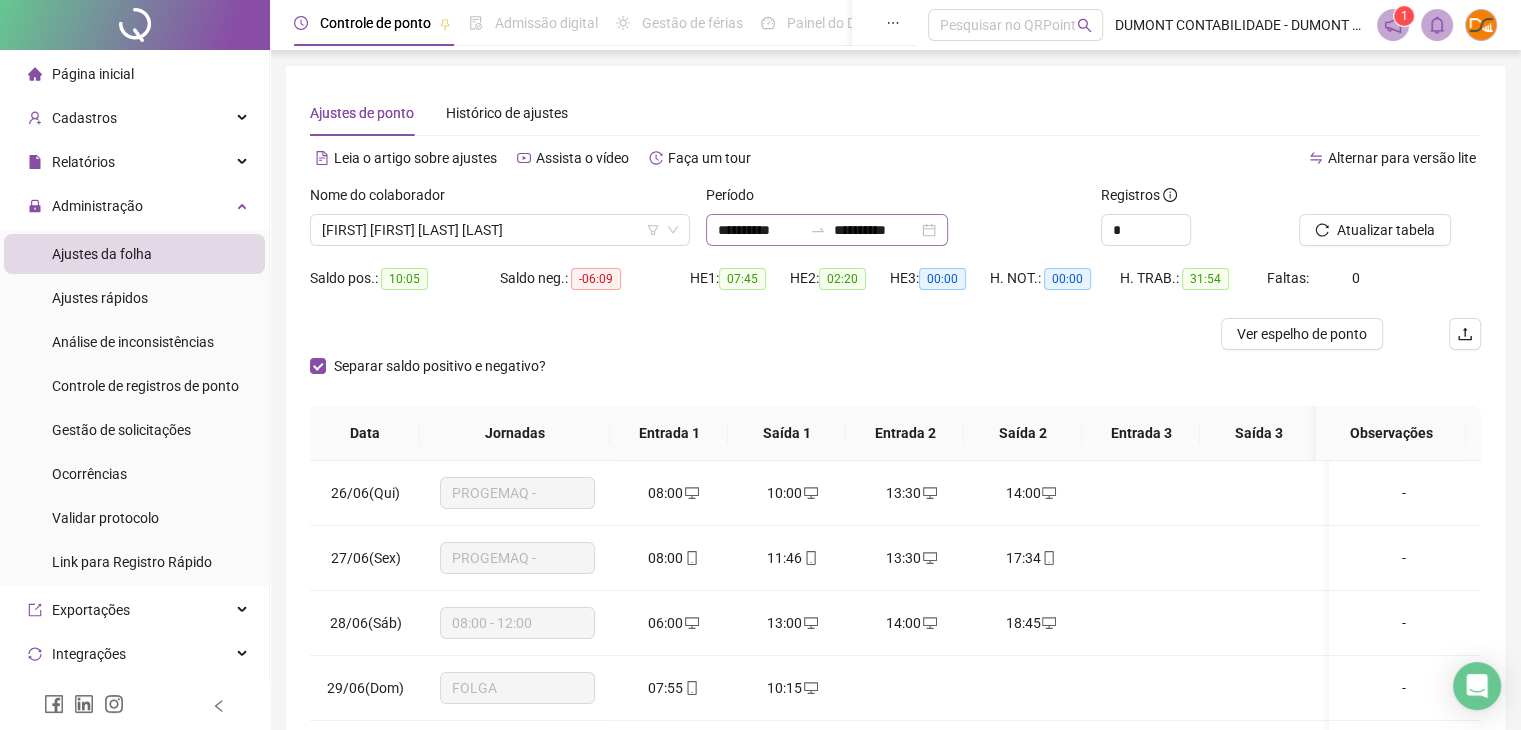 click on "**********" at bounding box center (827, 230) 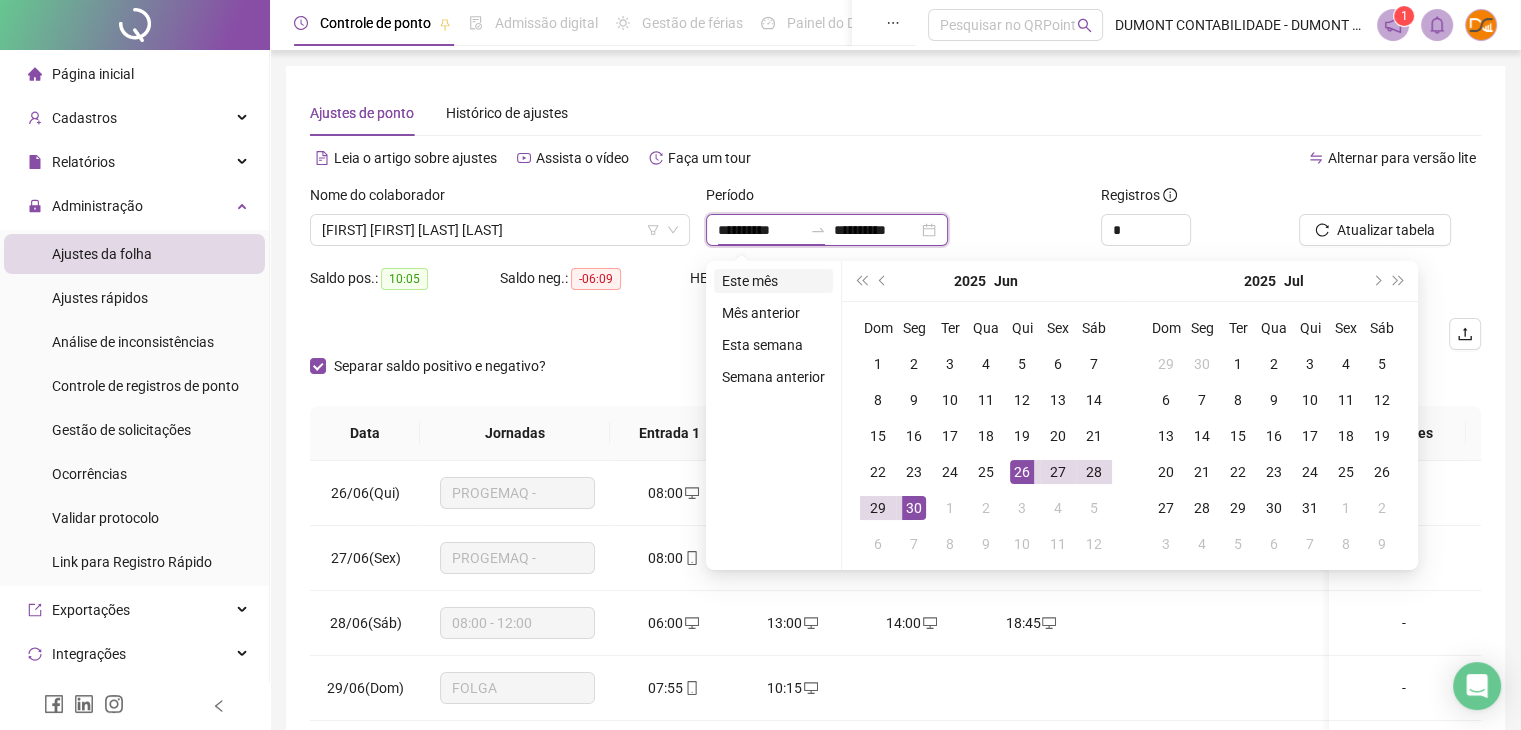 type on "**********" 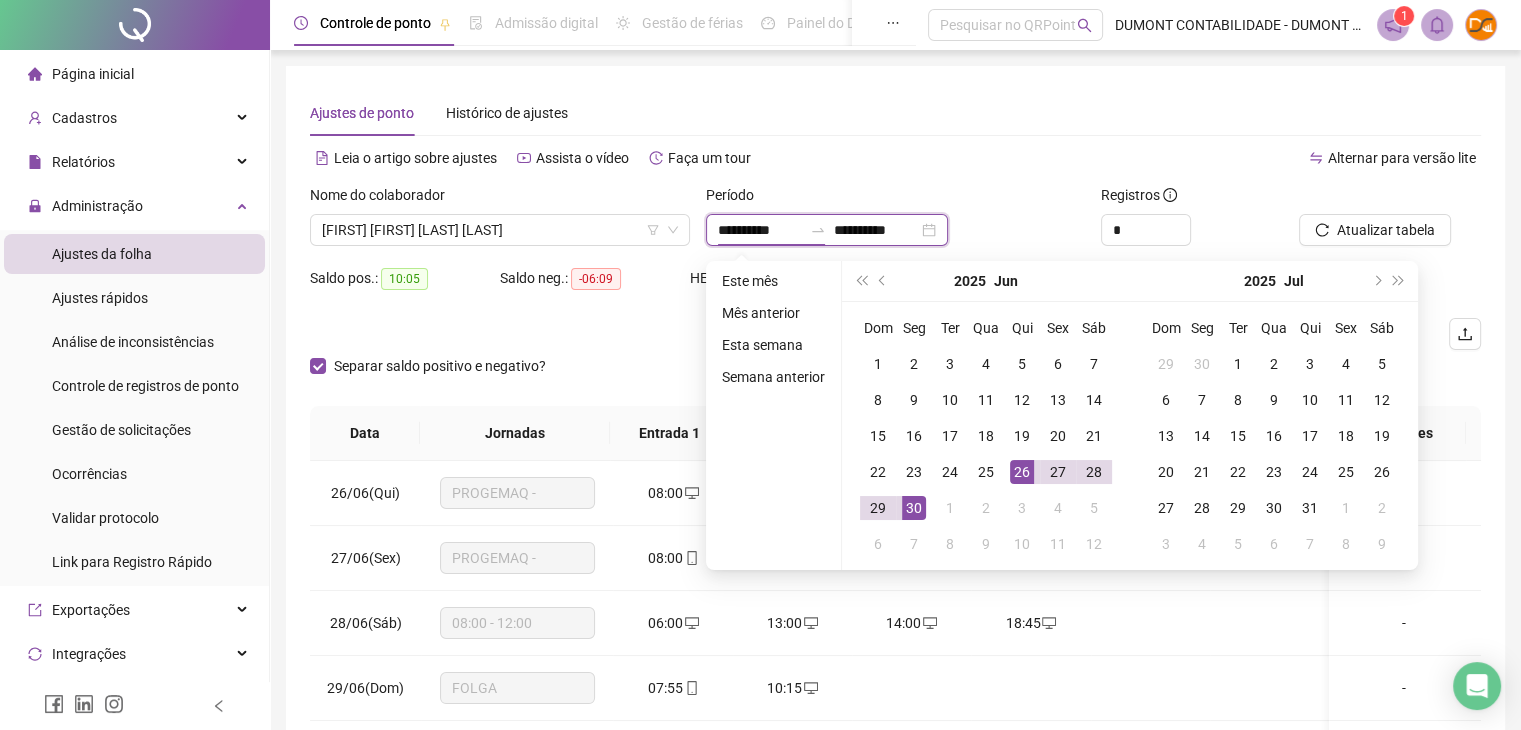 type on "**********" 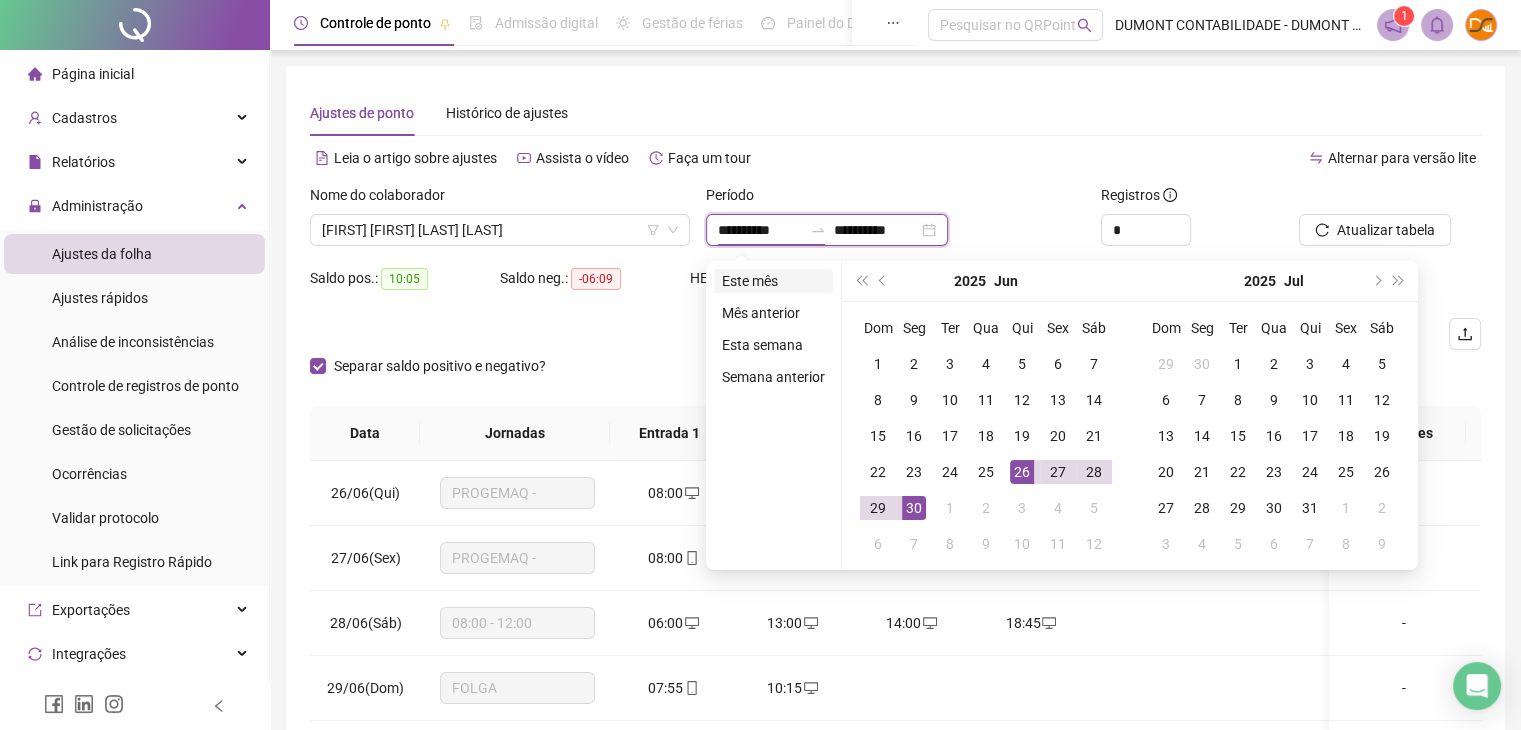 type on "**********" 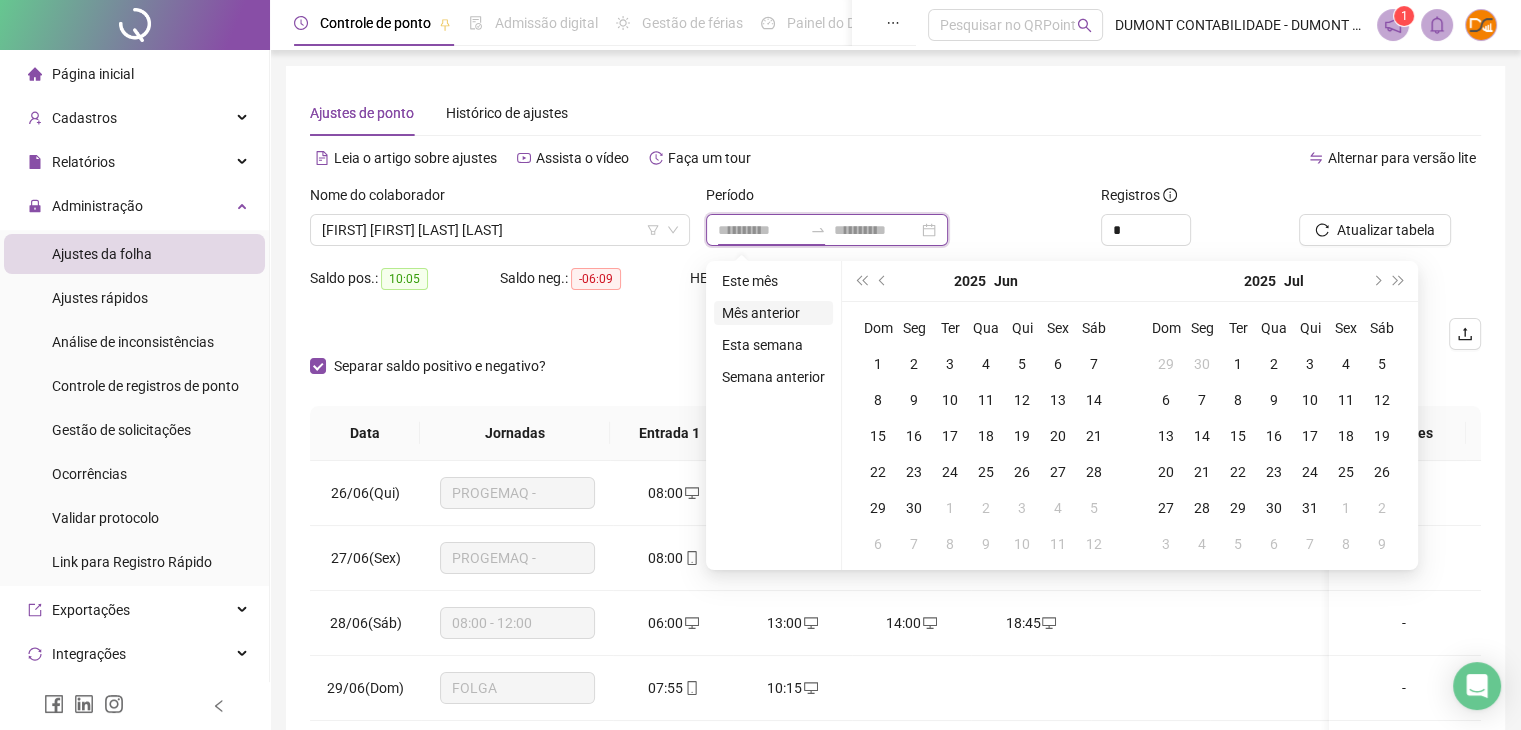 type on "**********" 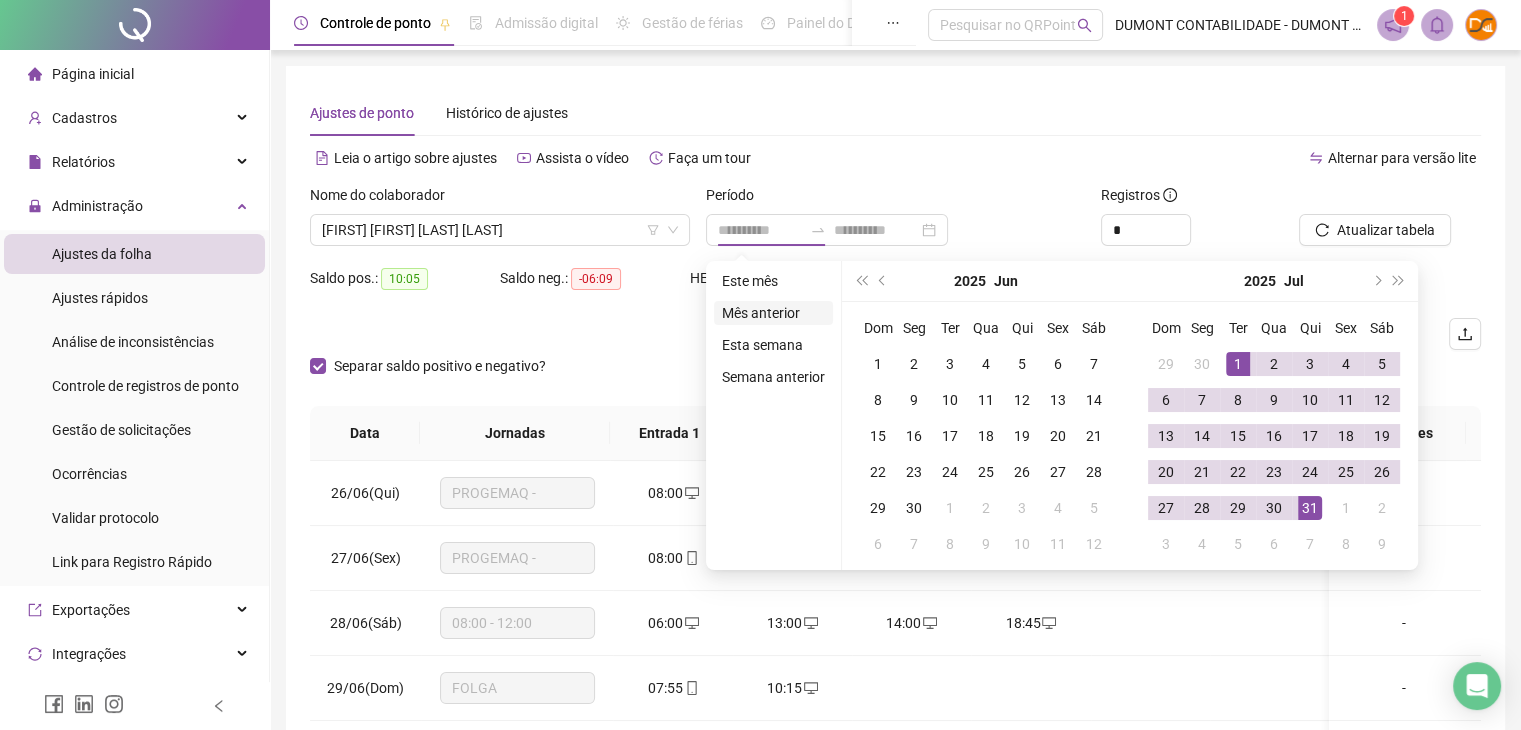 click on "Mês anterior" at bounding box center (773, 313) 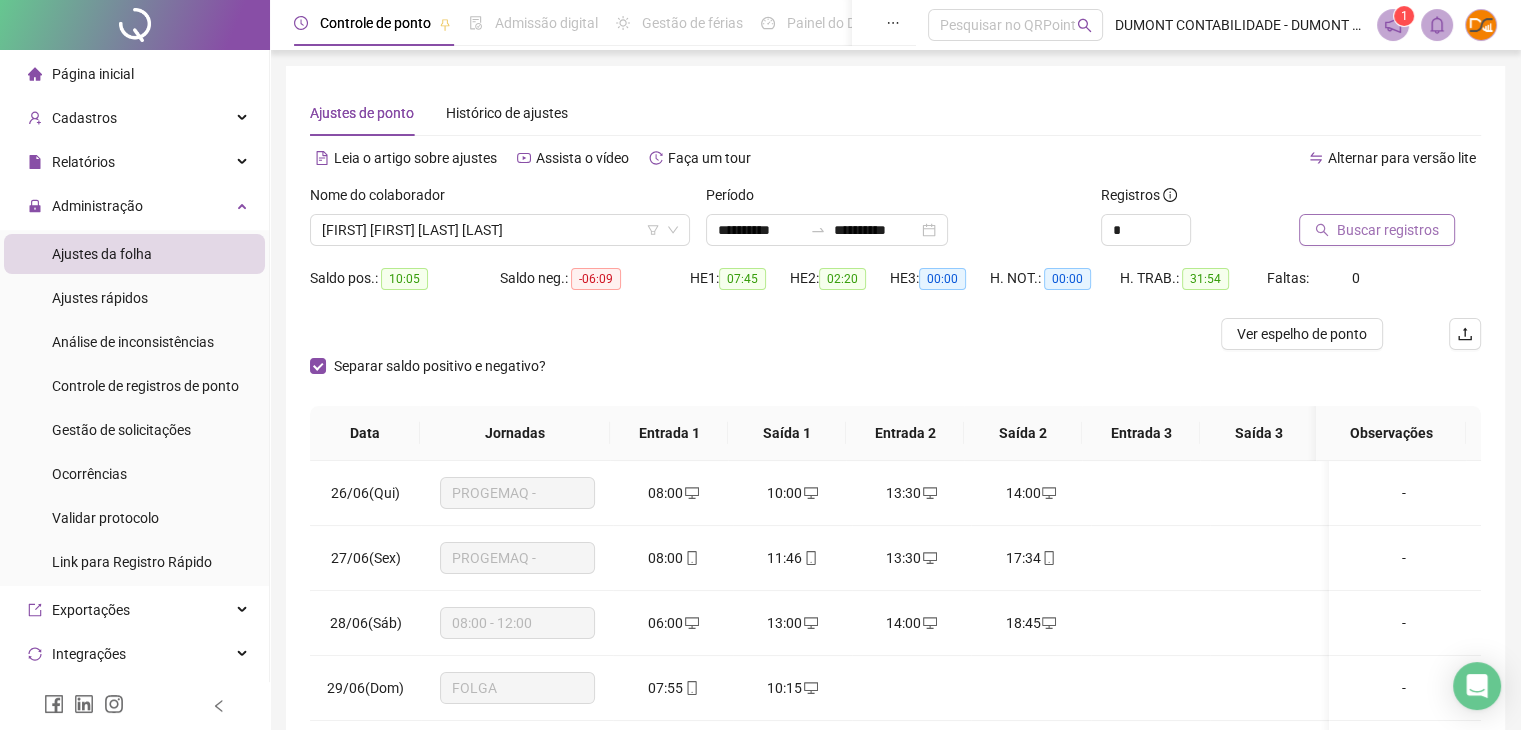 click on "Buscar registros" at bounding box center [1377, 230] 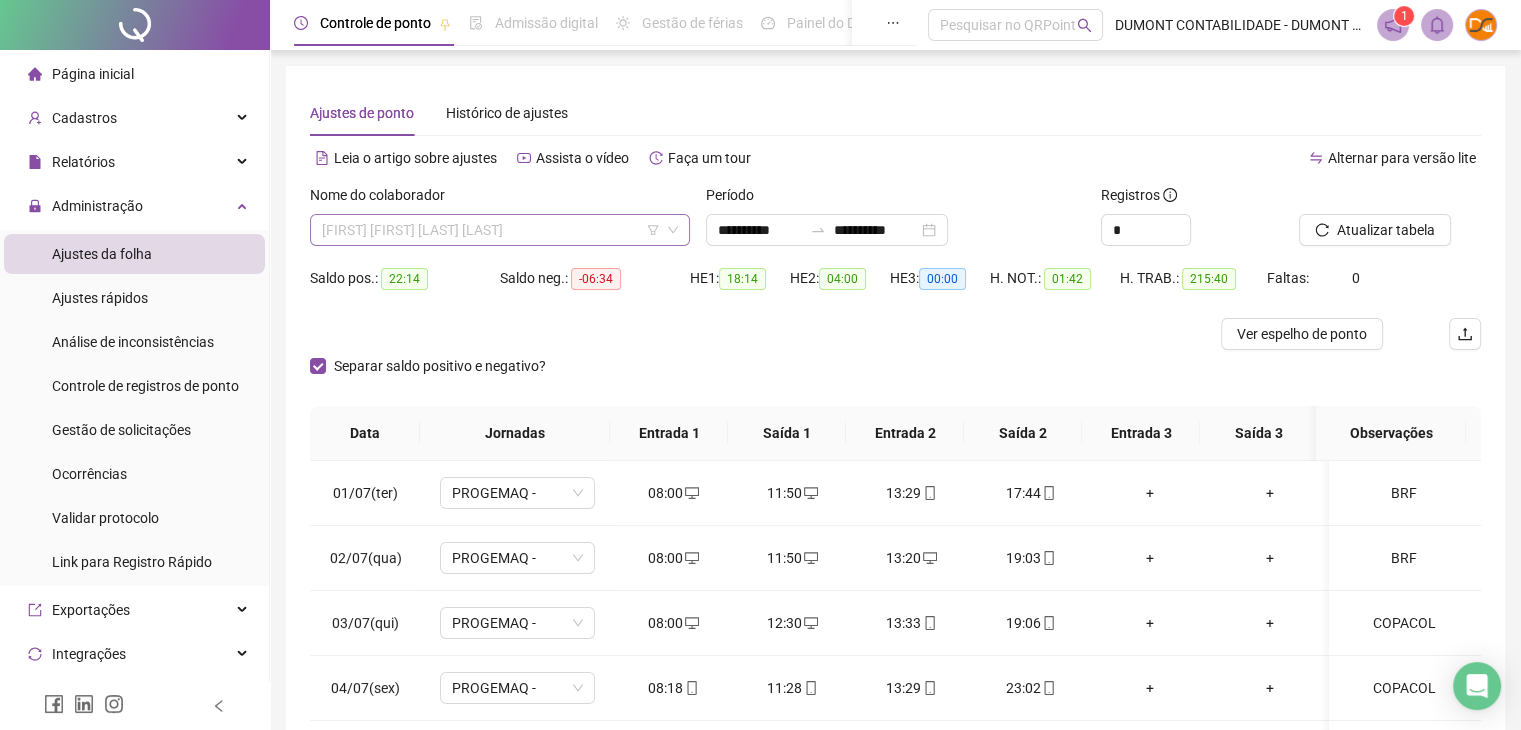 click on "[FIRST] [FIRST] [LAST] [LAST]" at bounding box center (500, 230) 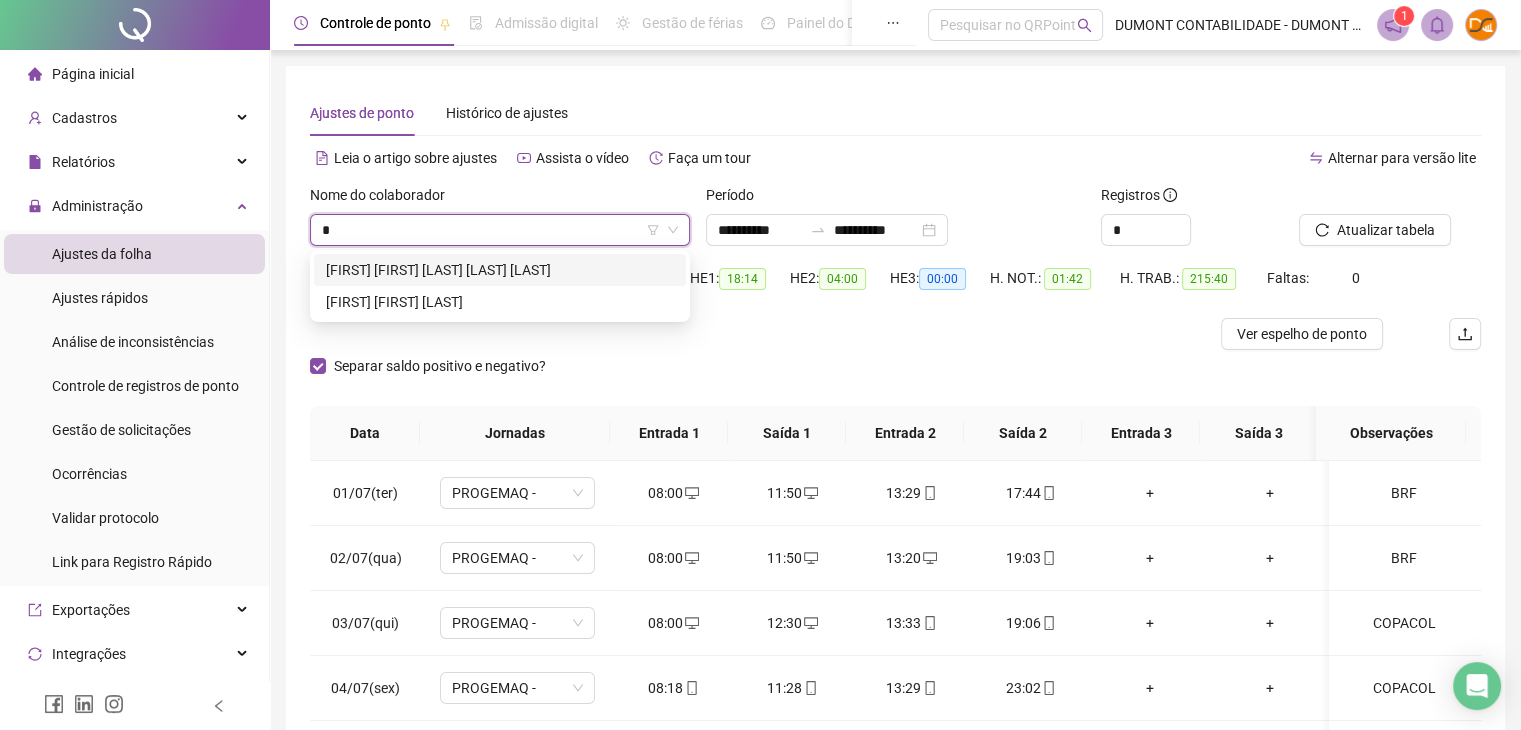 scroll, scrollTop: 0, scrollLeft: 0, axis: both 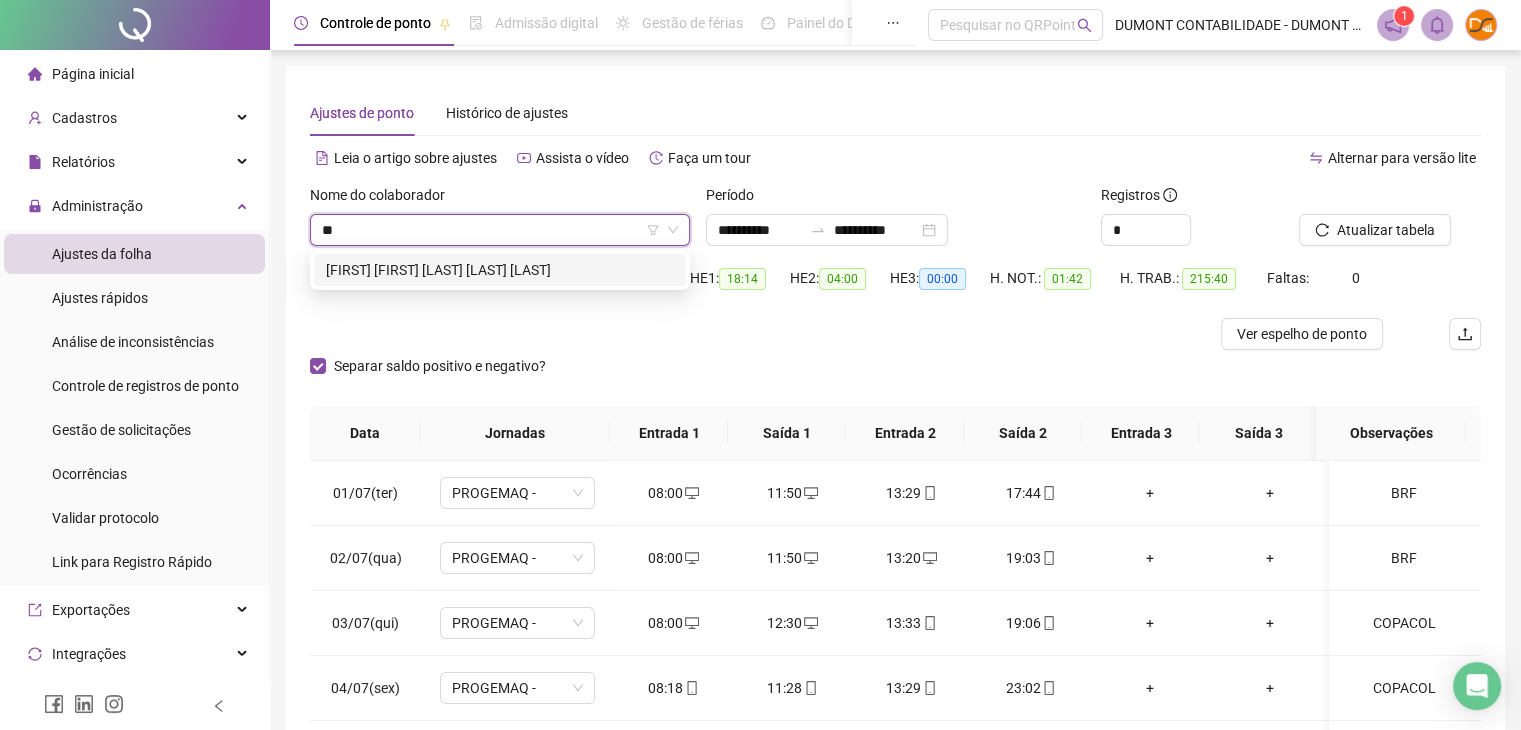 type on "***" 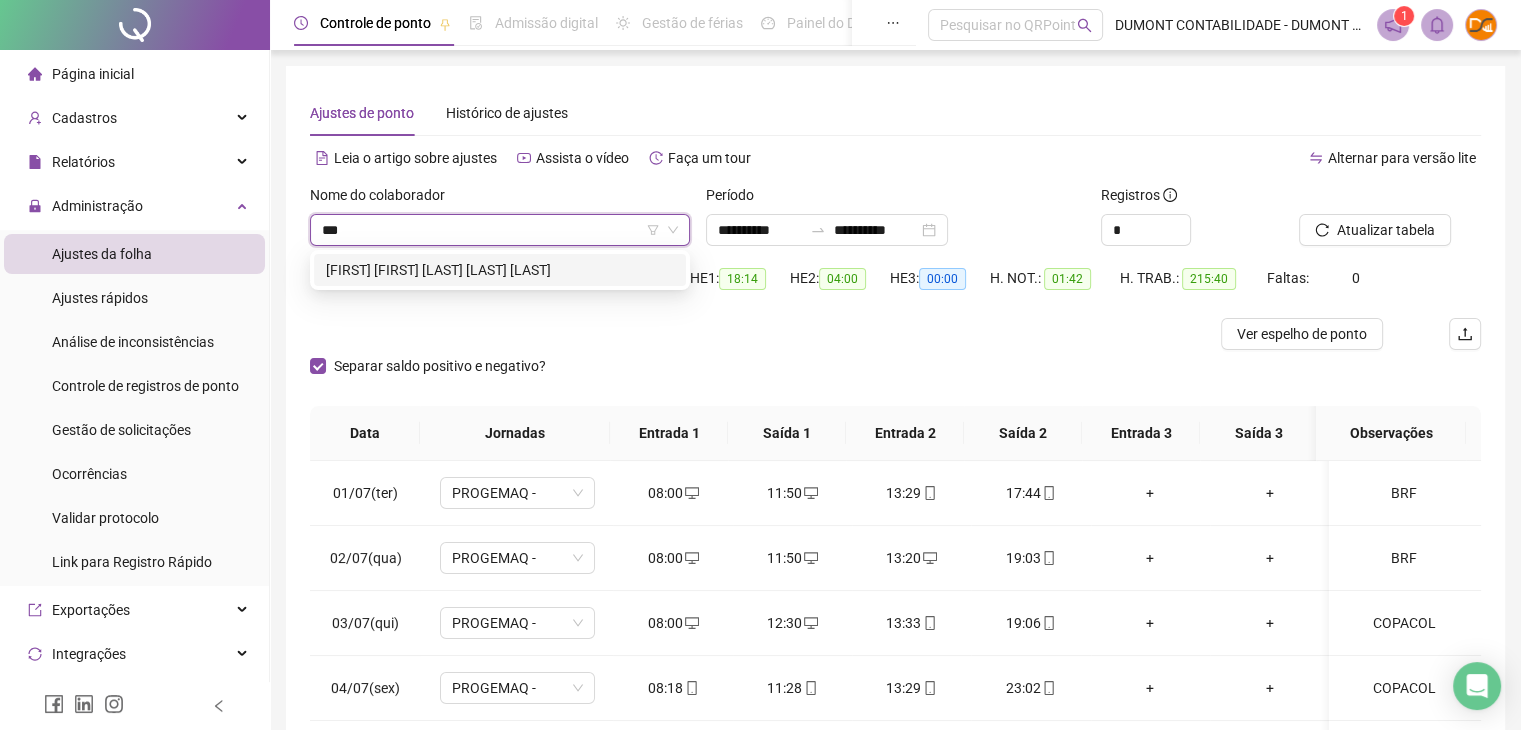 click on "[FIRST] [FIRST] [LAST] [LAST] [LAST]" at bounding box center [500, 270] 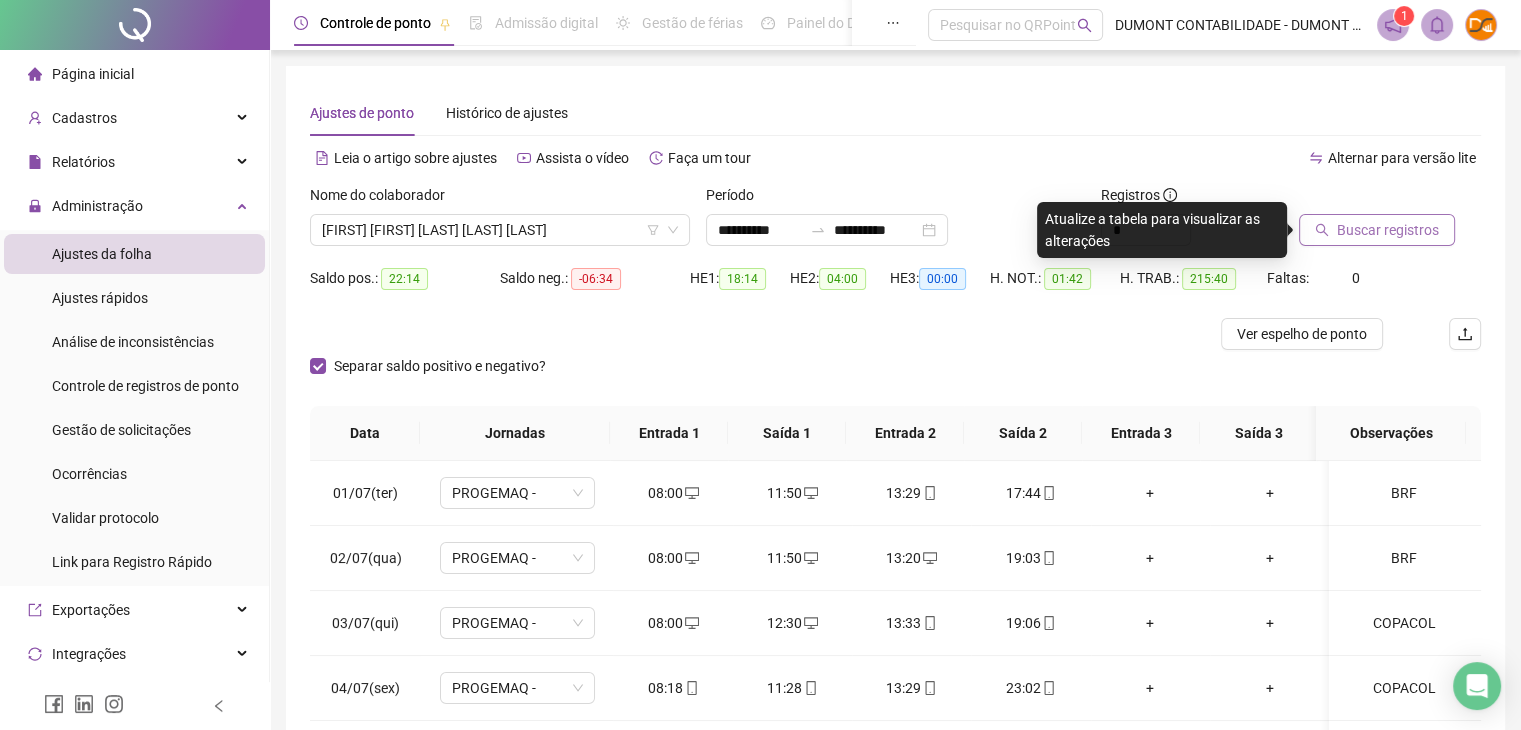 click on "Buscar registros" at bounding box center (1388, 230) 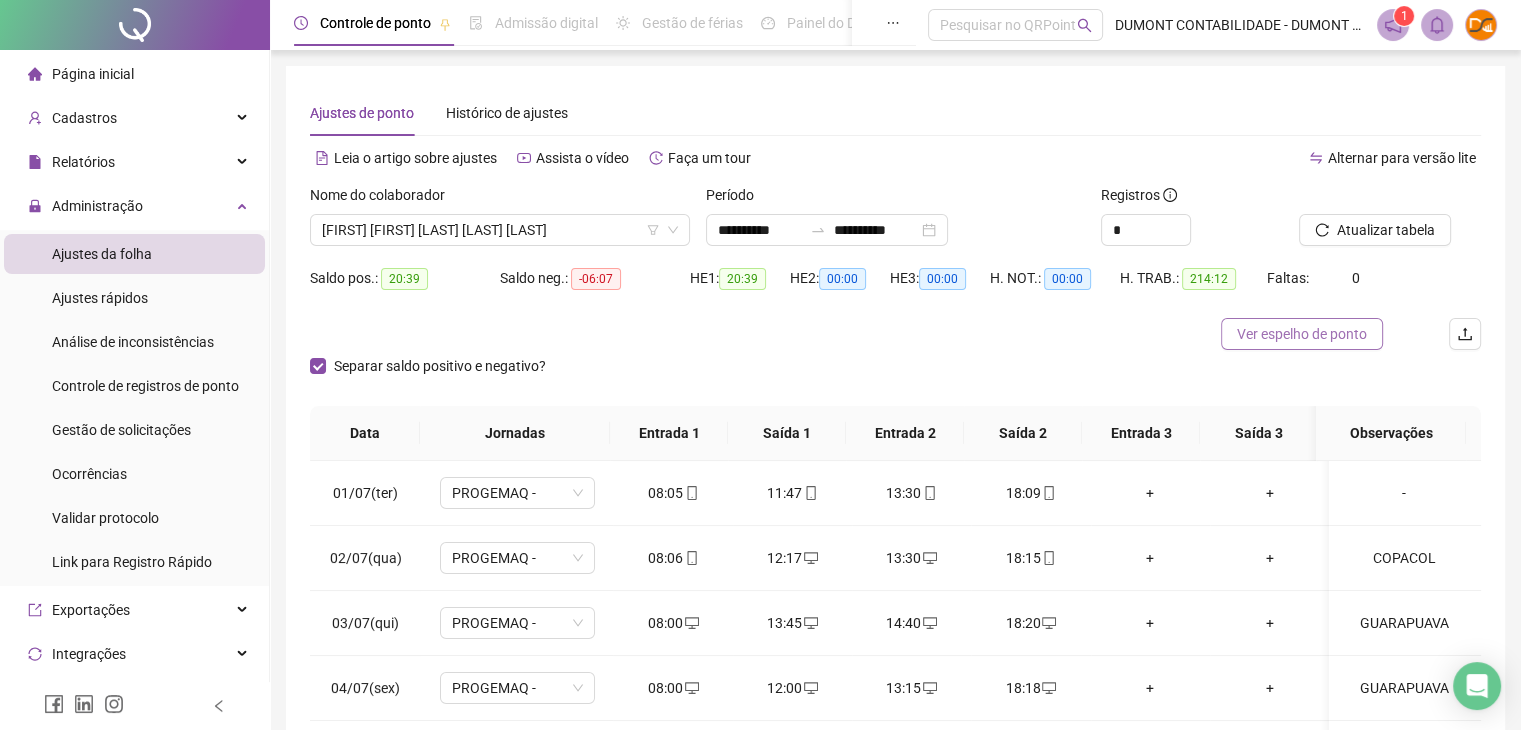 click on "Ver espelho de ponto" at bounding box center (1302, 334) 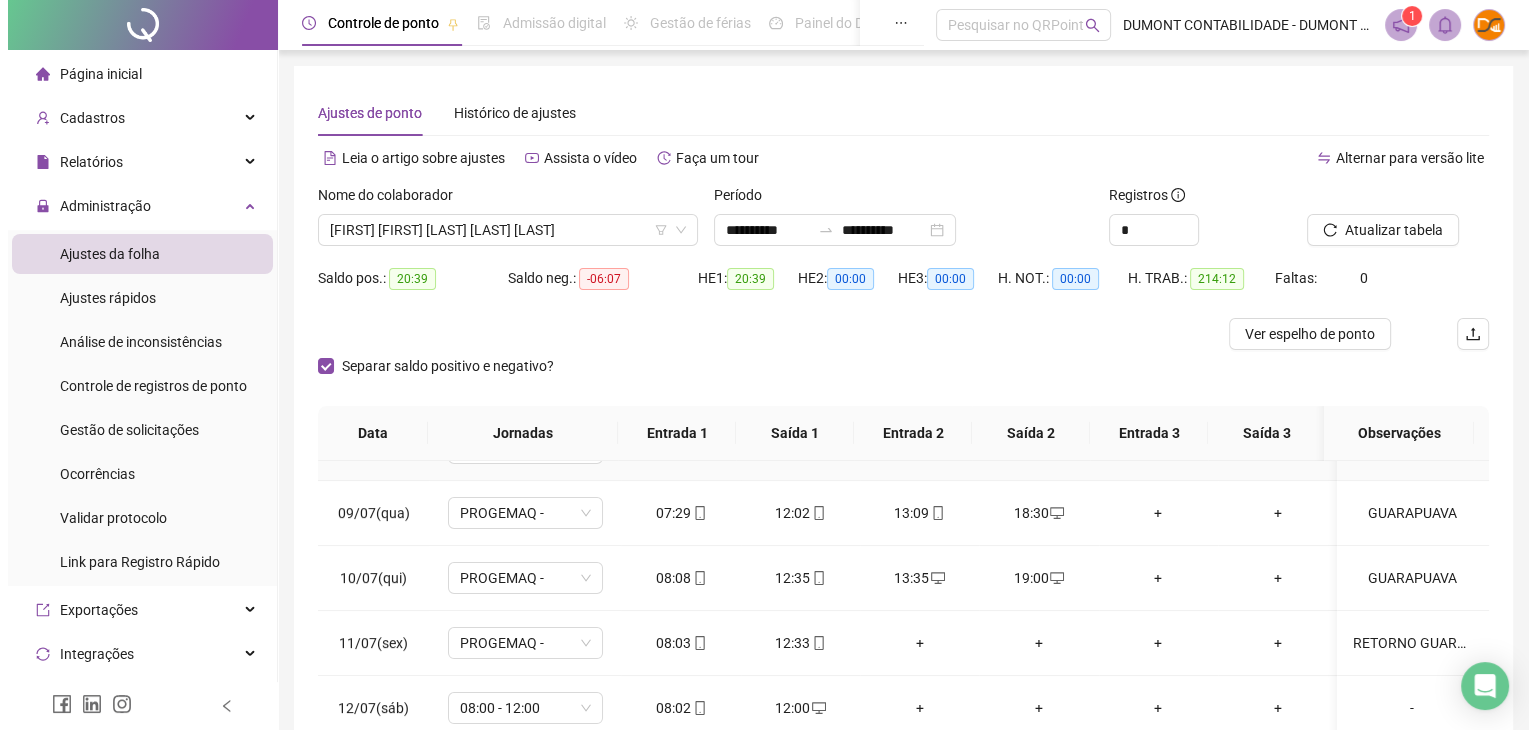 scroll, scrollTop: 600, scrollLeft: 0, axis: vertical 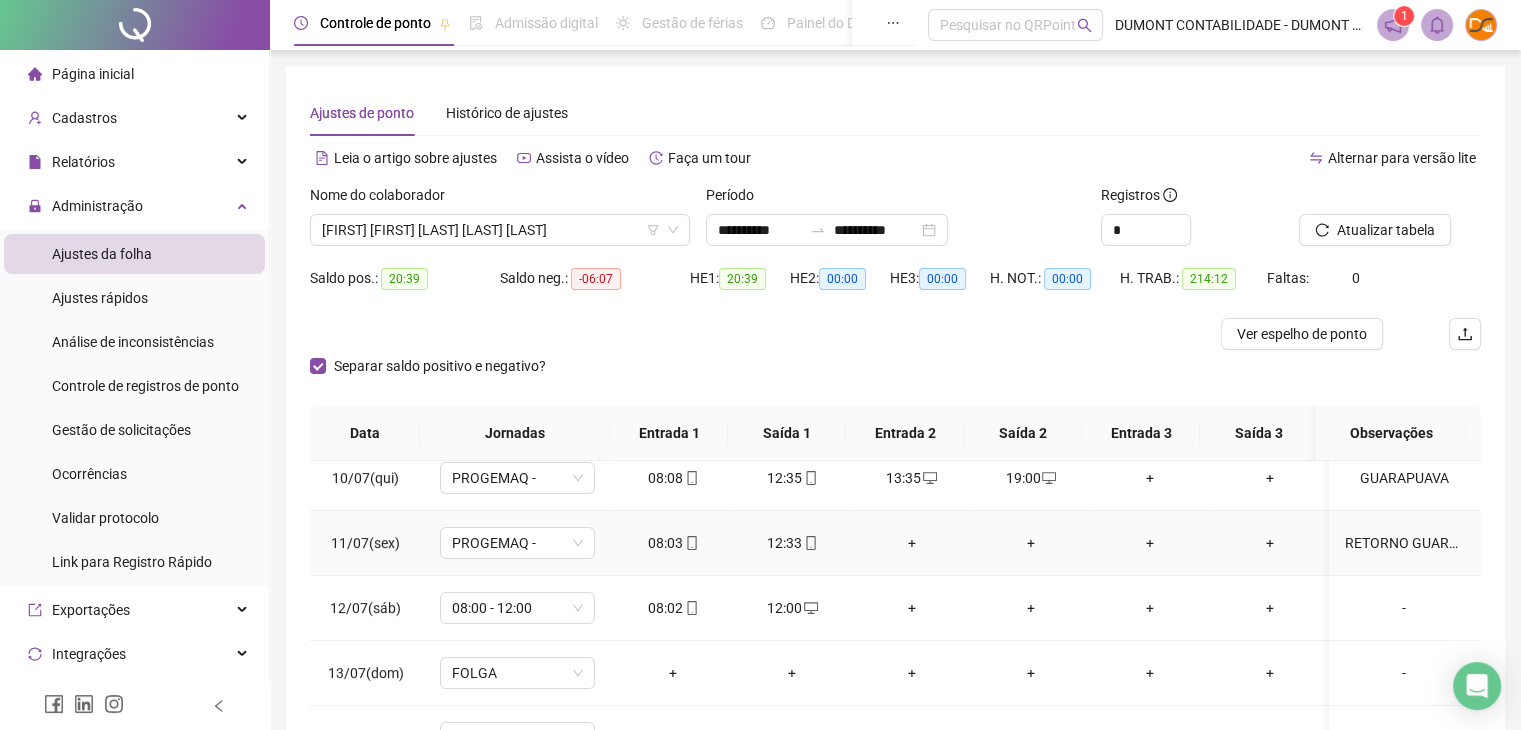 click on "RETORNO GUARAPUAVA" at bounding box center (1404, 543) 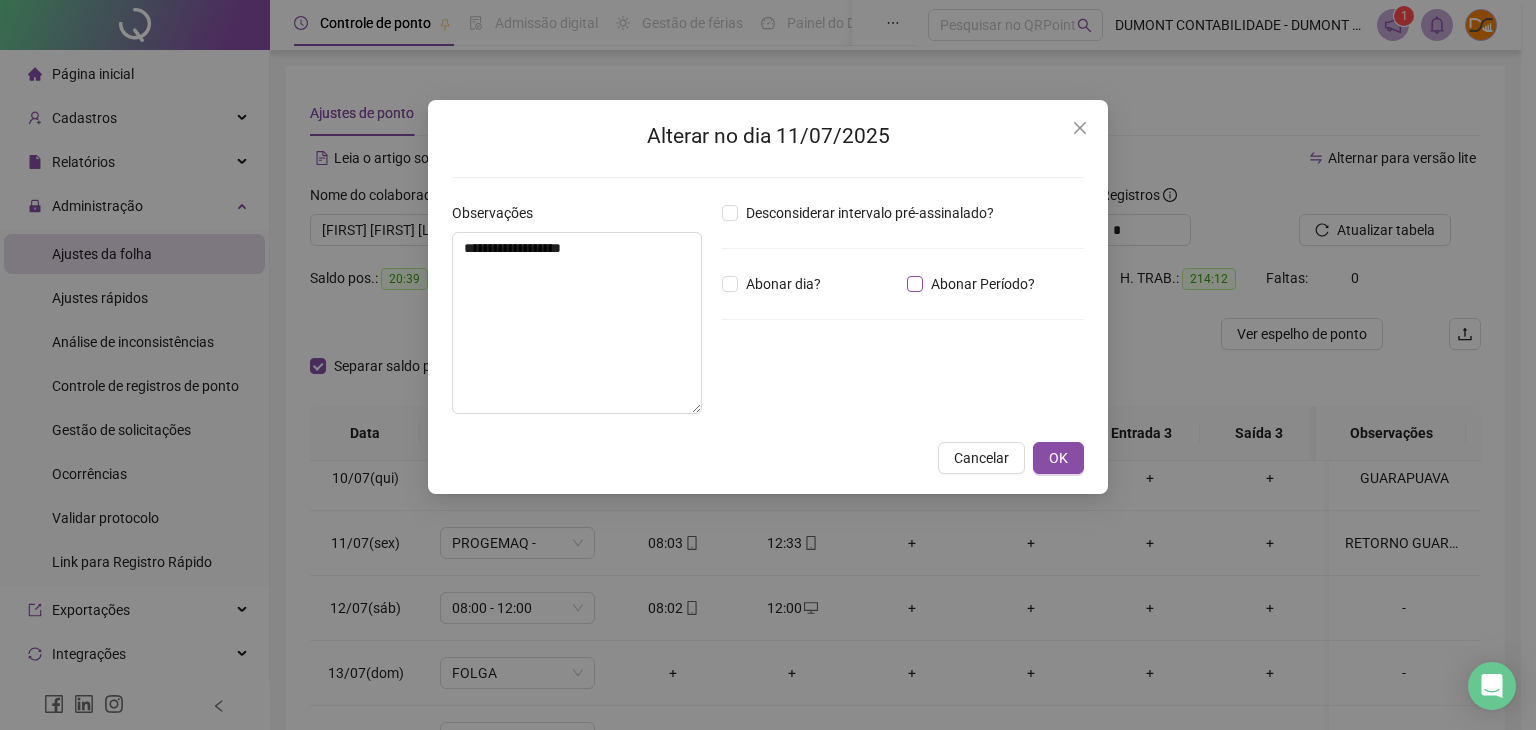 click on "Abonar Período?" at bounding box center (983, 284) 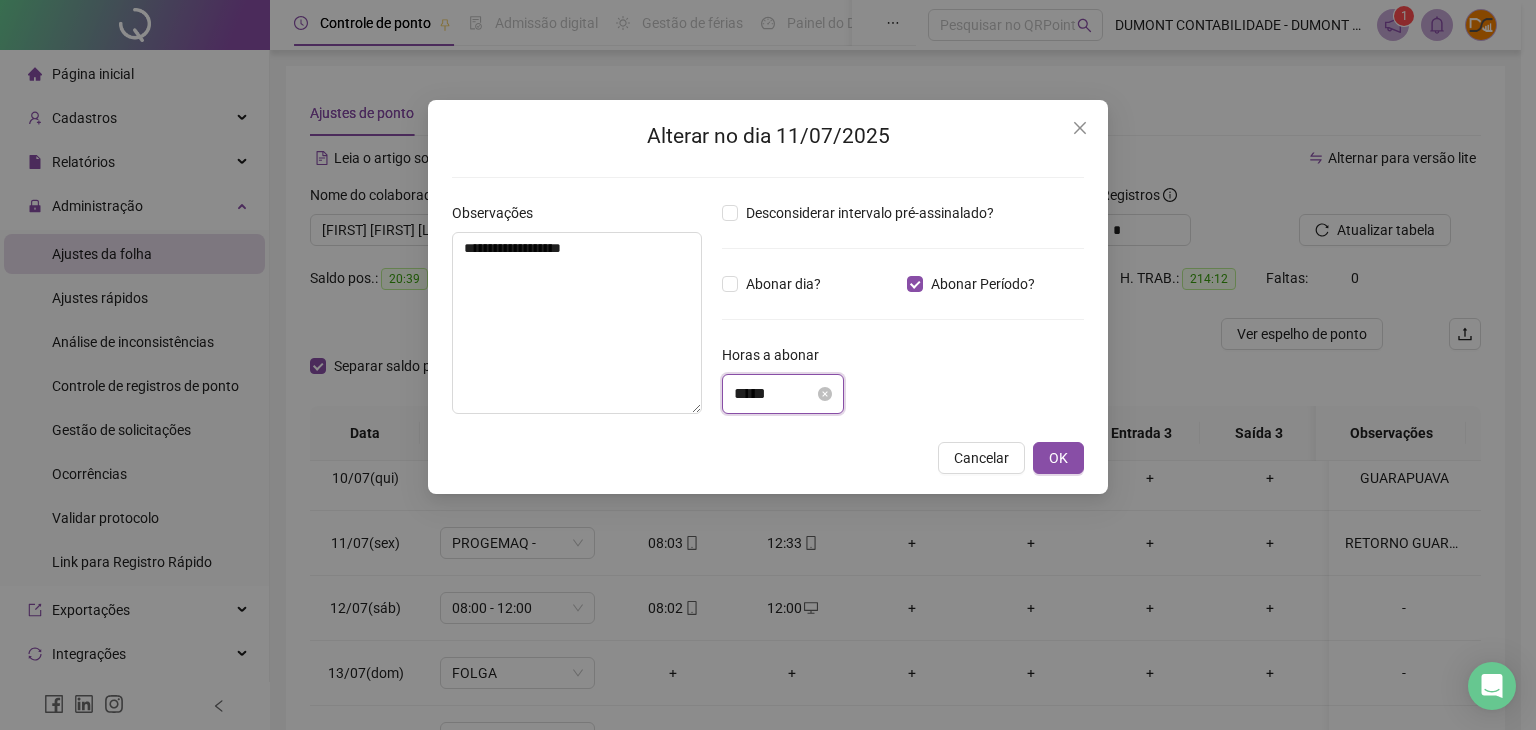 click on "*****" at bounding box center [774, 394] 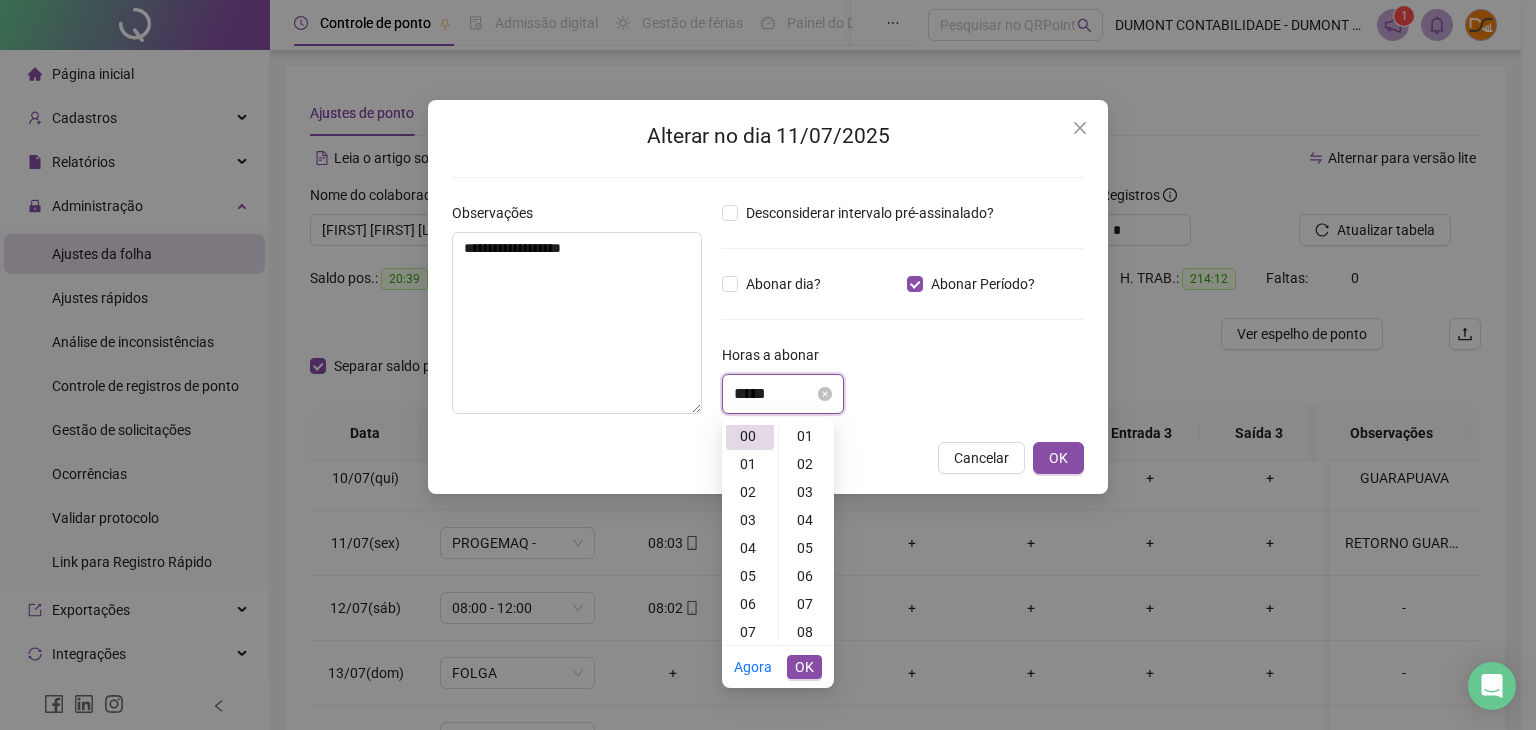 click on "*****" at bounding box center [774, 394] 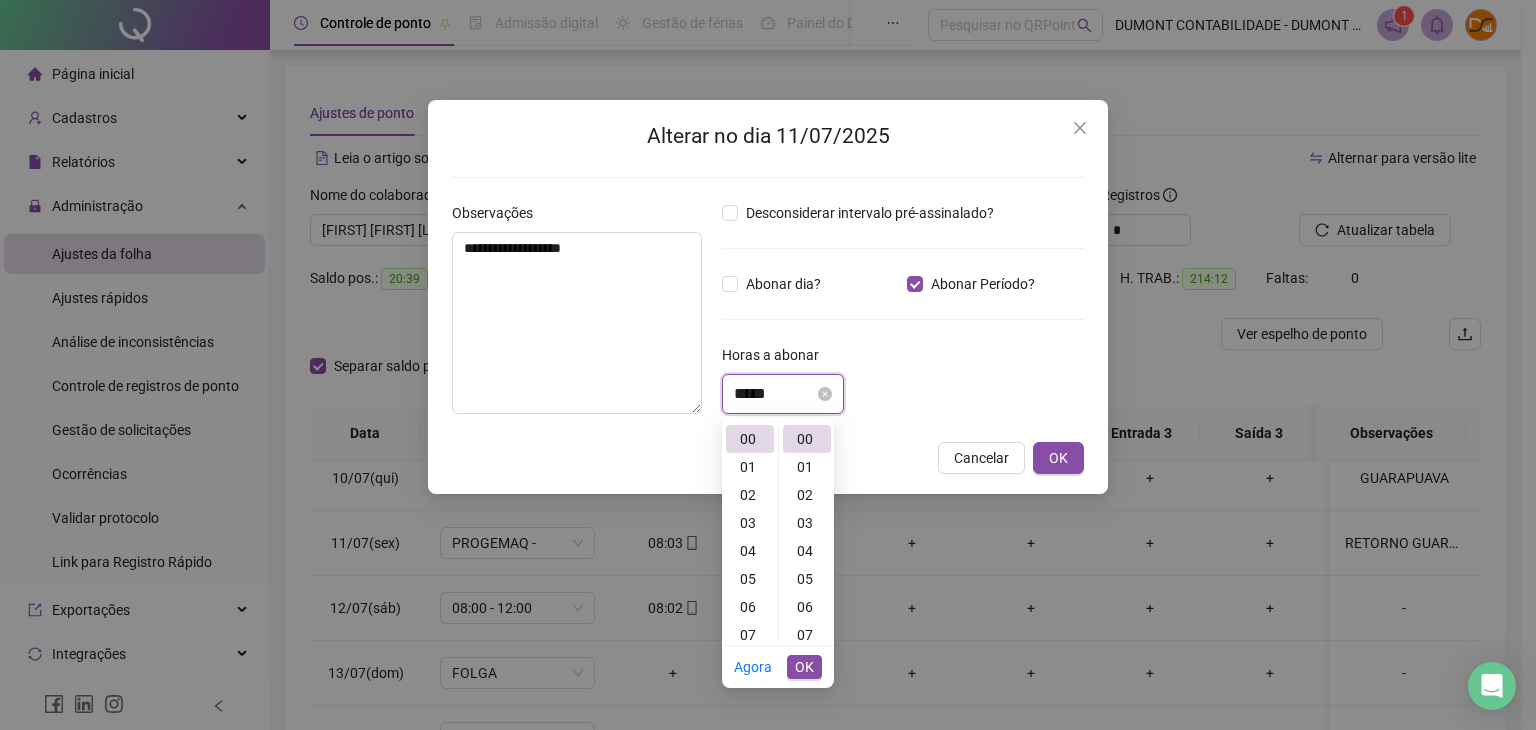 scroll, scrollTop: 0, scrollLeft: 0, axis: both 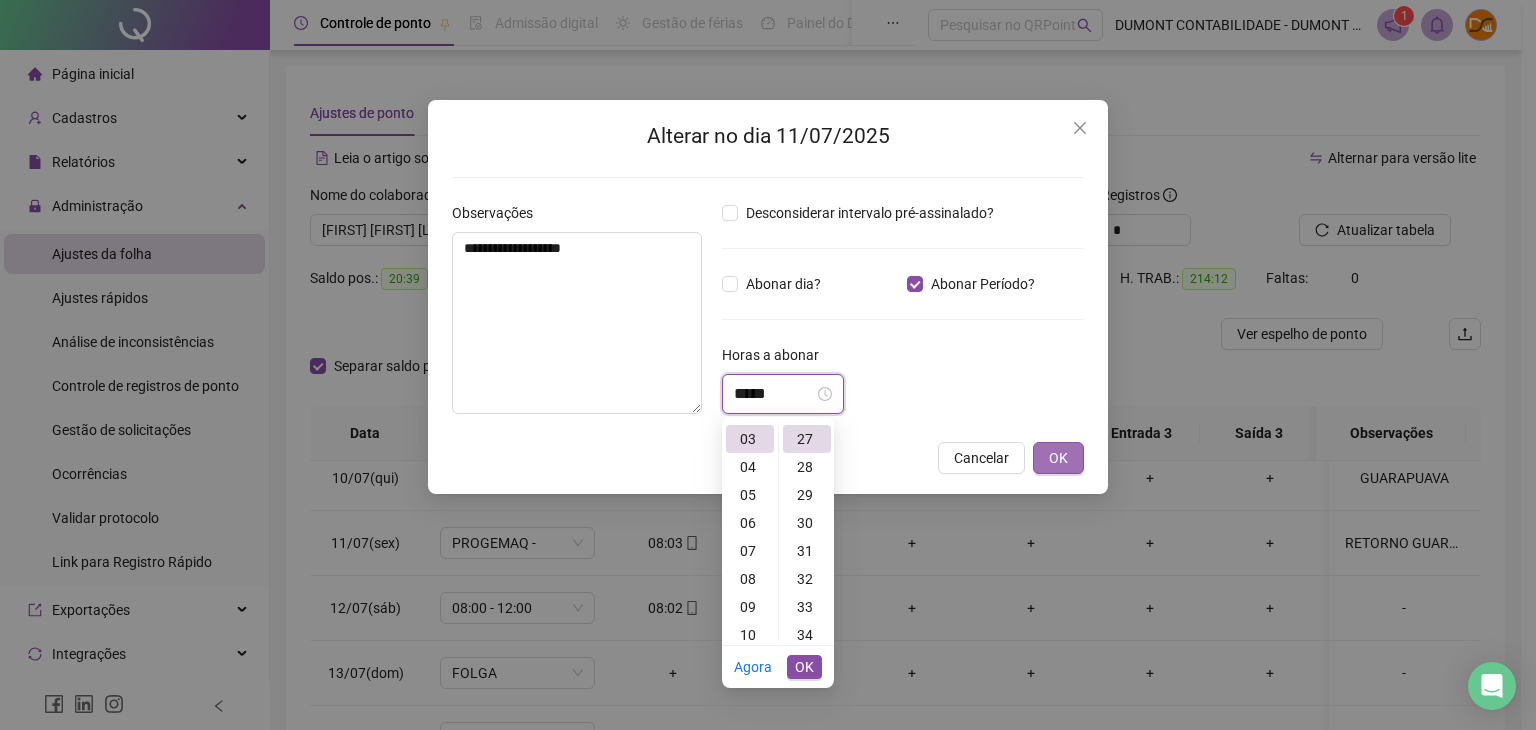 type on "*****" 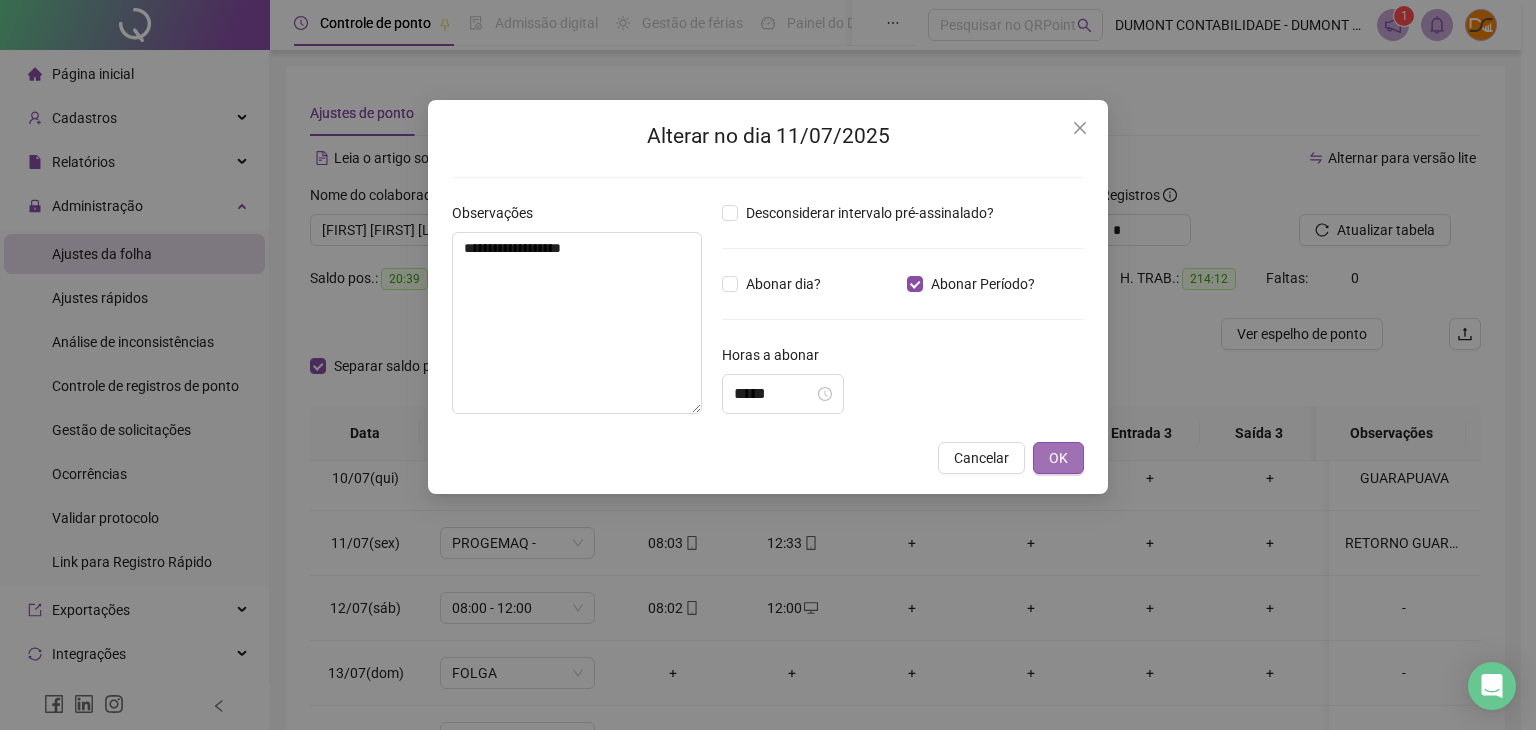 click on "OK" at bounding box center [1058, 458] 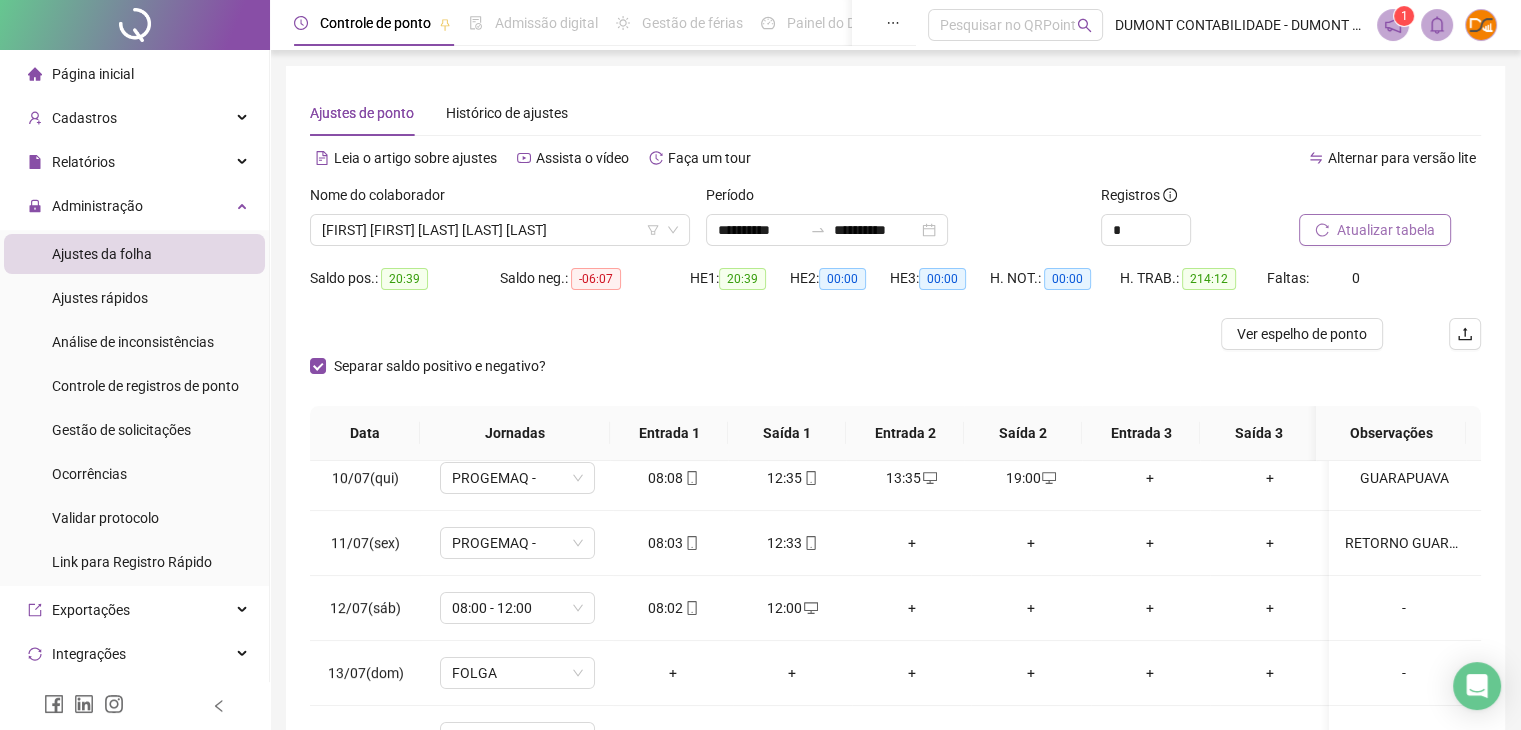 click on "Atualizar tabela" at bounding box center [1386, 230] 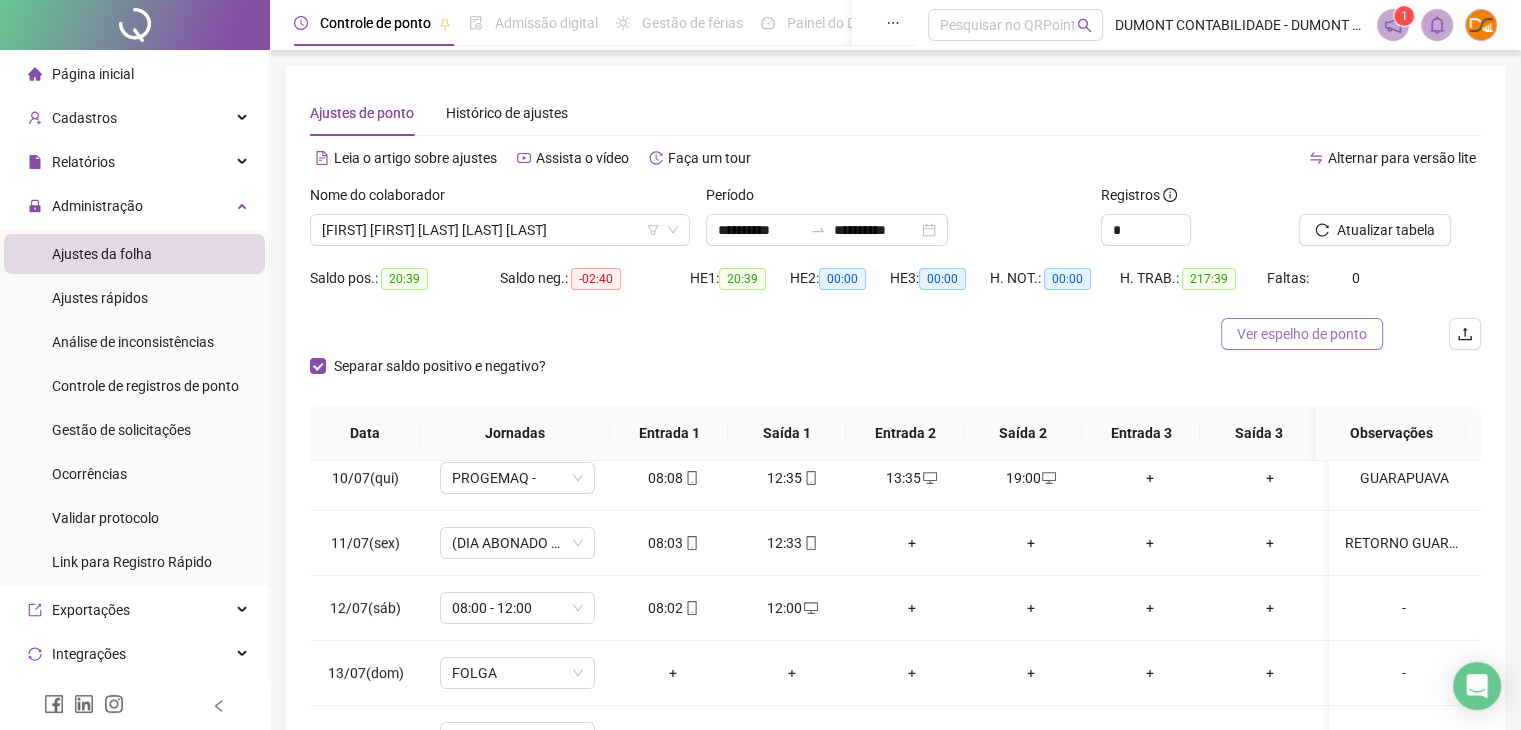click on "Ver espelho de ponto" at bounding box center (1302, 334) 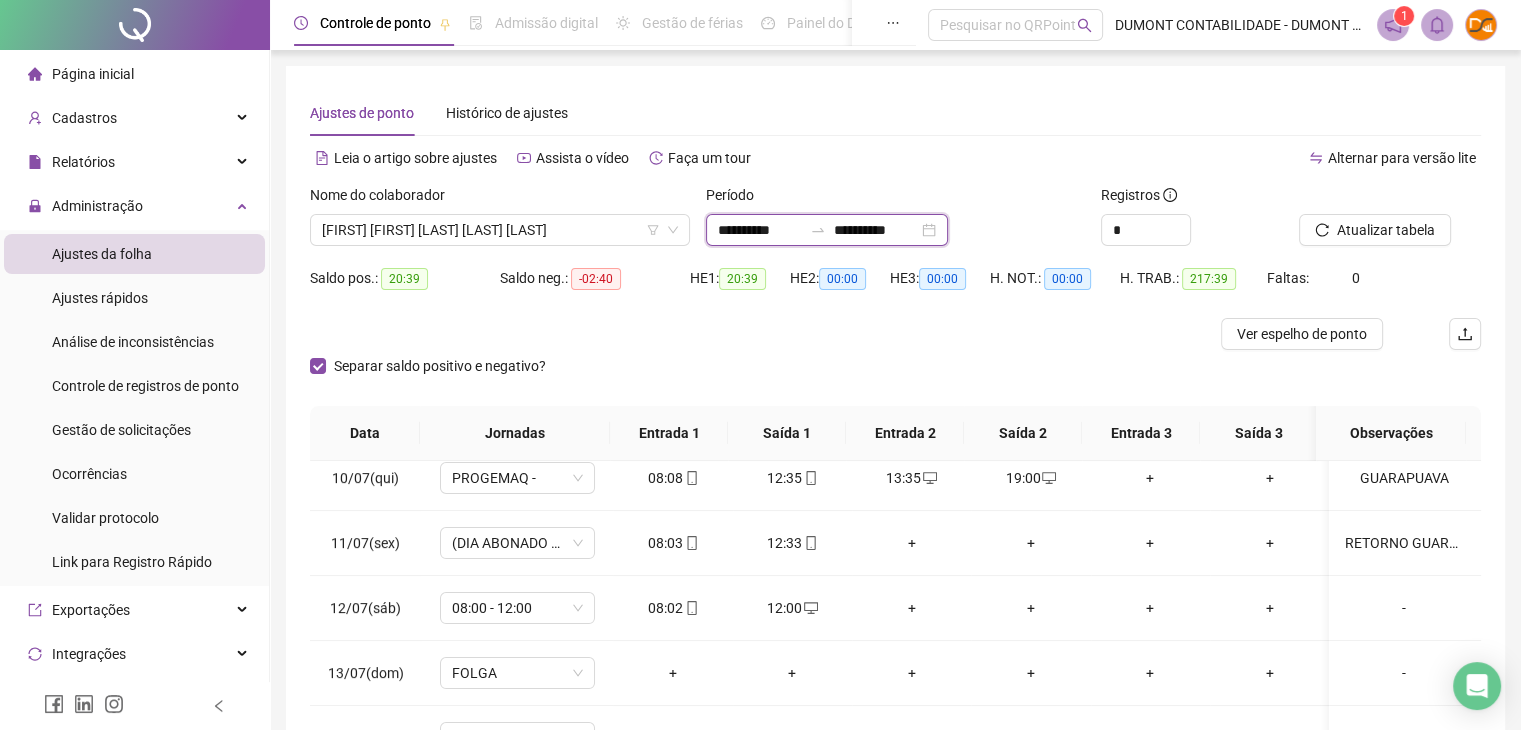 click on "**********" at bounding box center (760, 230) 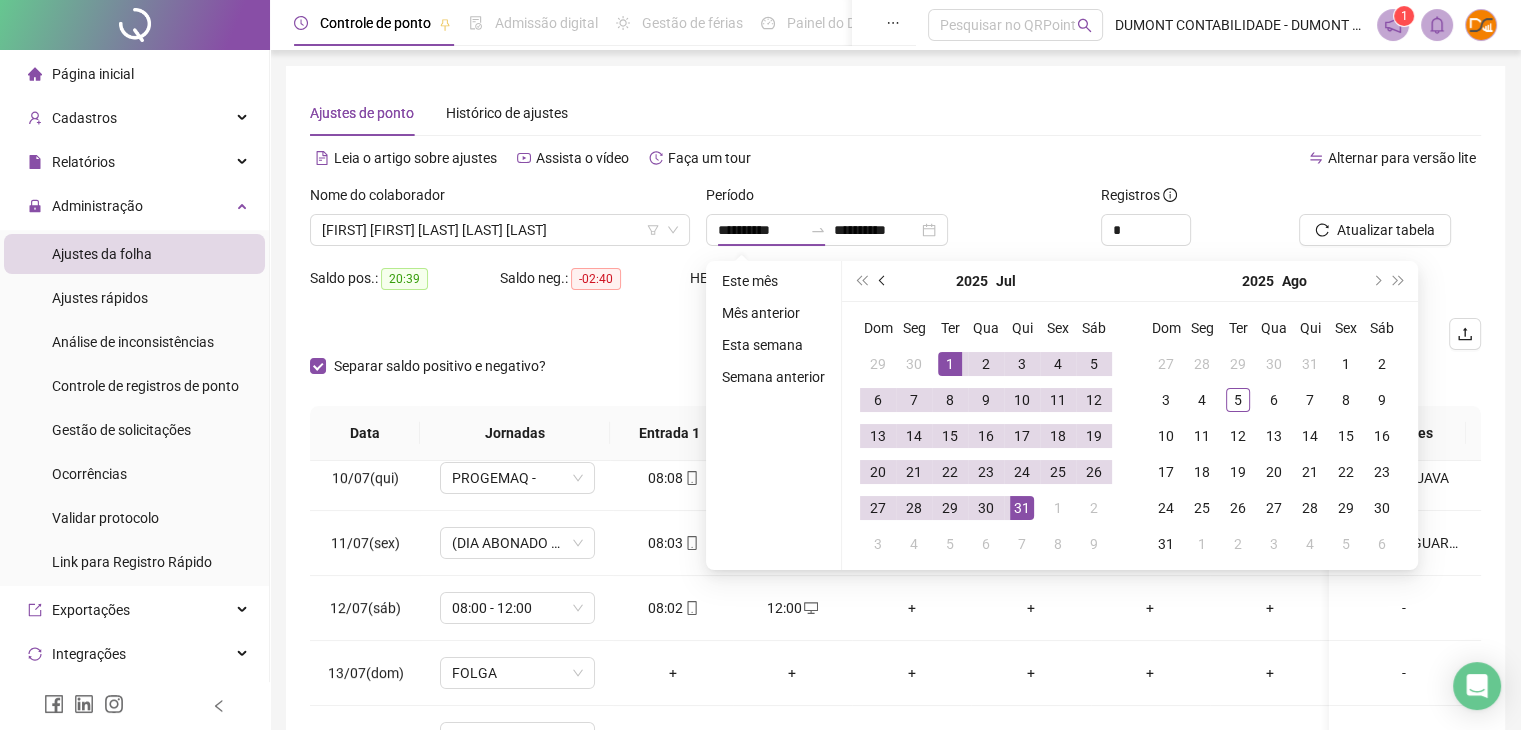 click at bounding box center [883, 281] 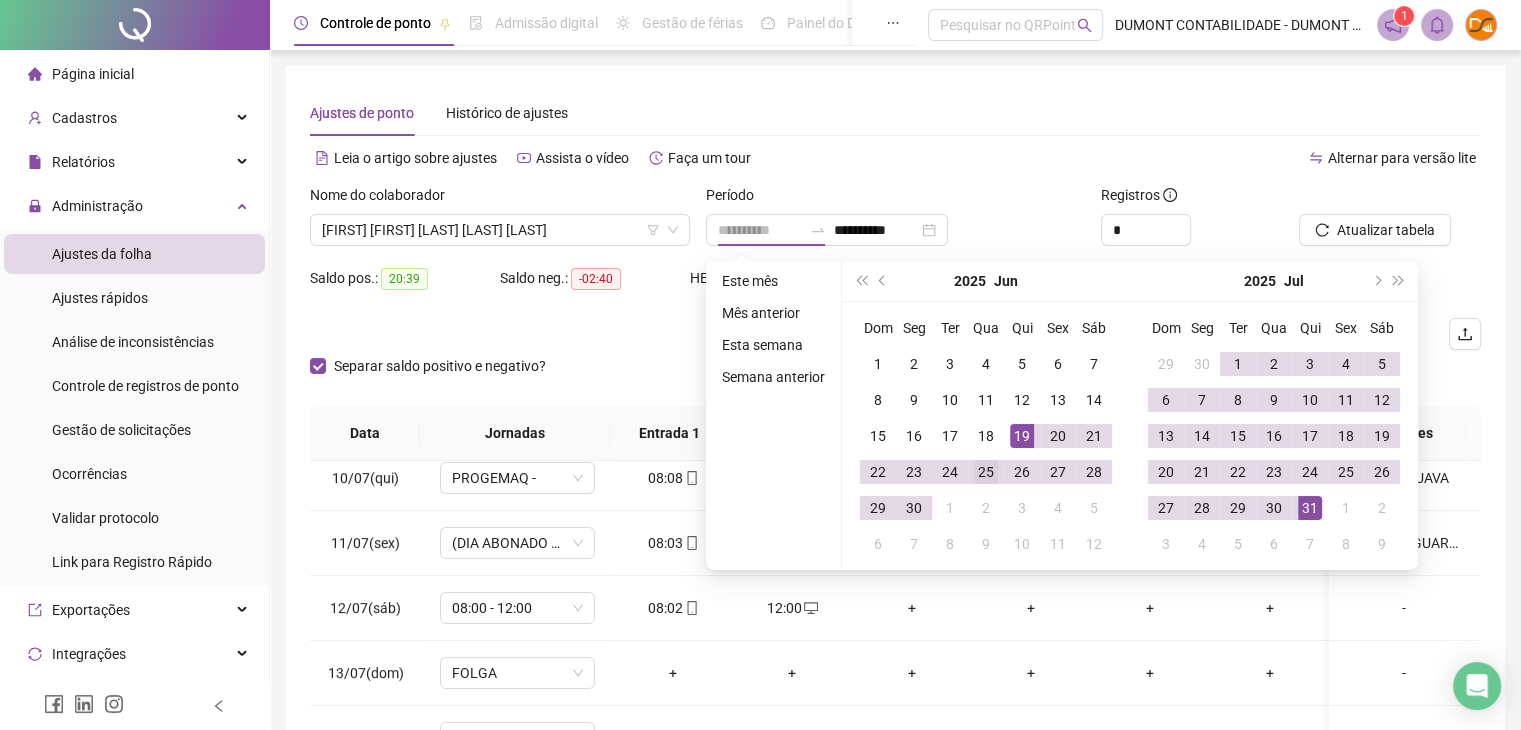 type on "**********" 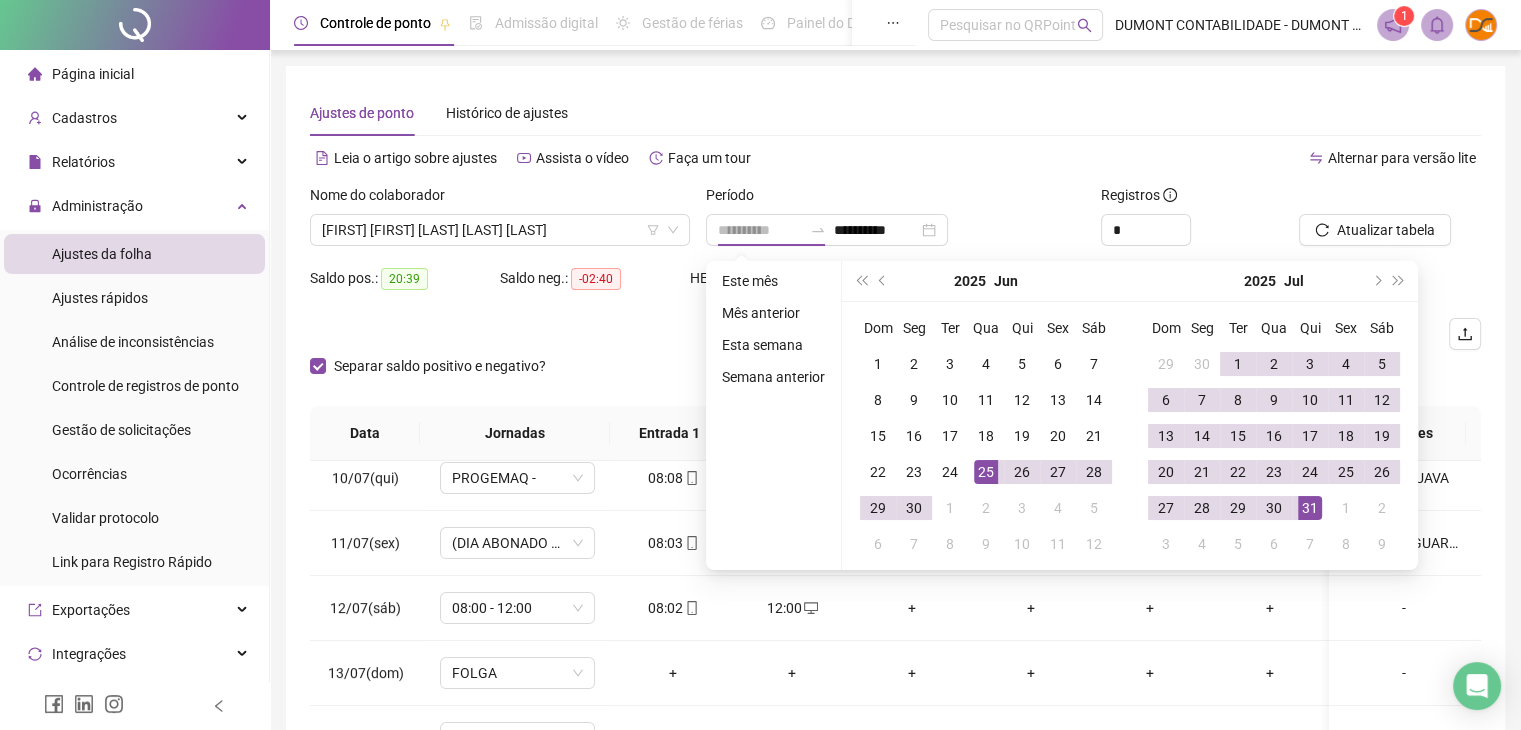 click on "25" at bounding box center [986, 472] 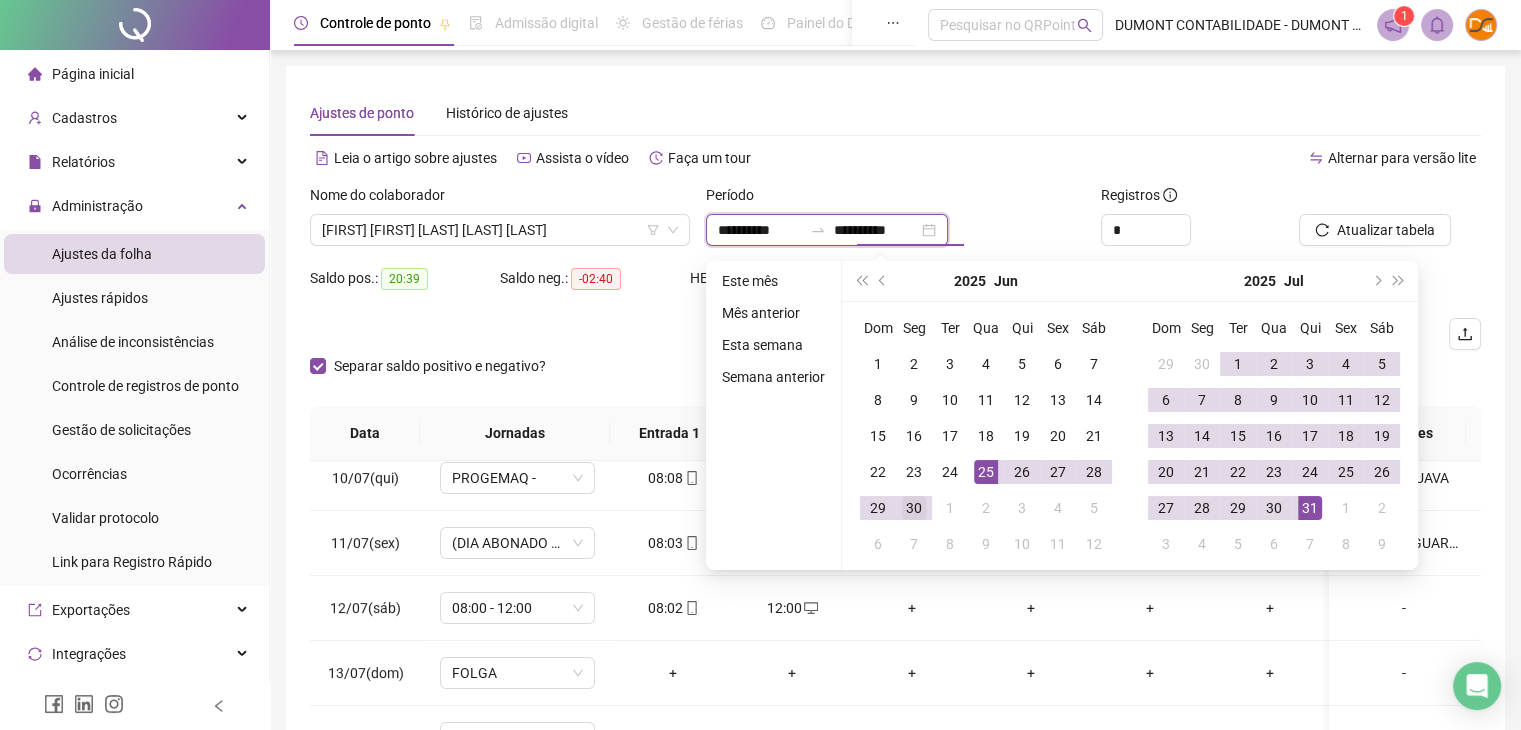 type on "**********" 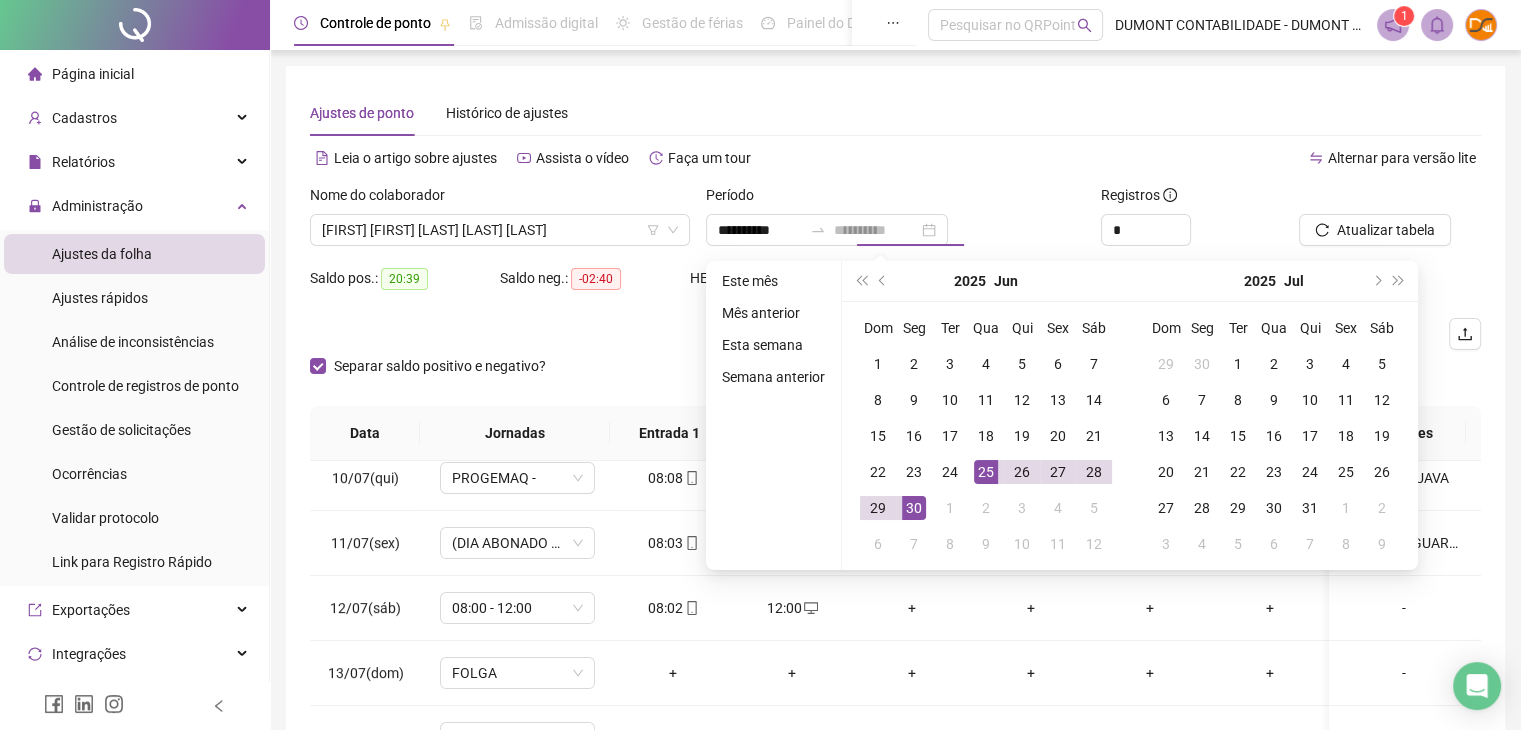 click on "30" at bounding box center [914, 508] 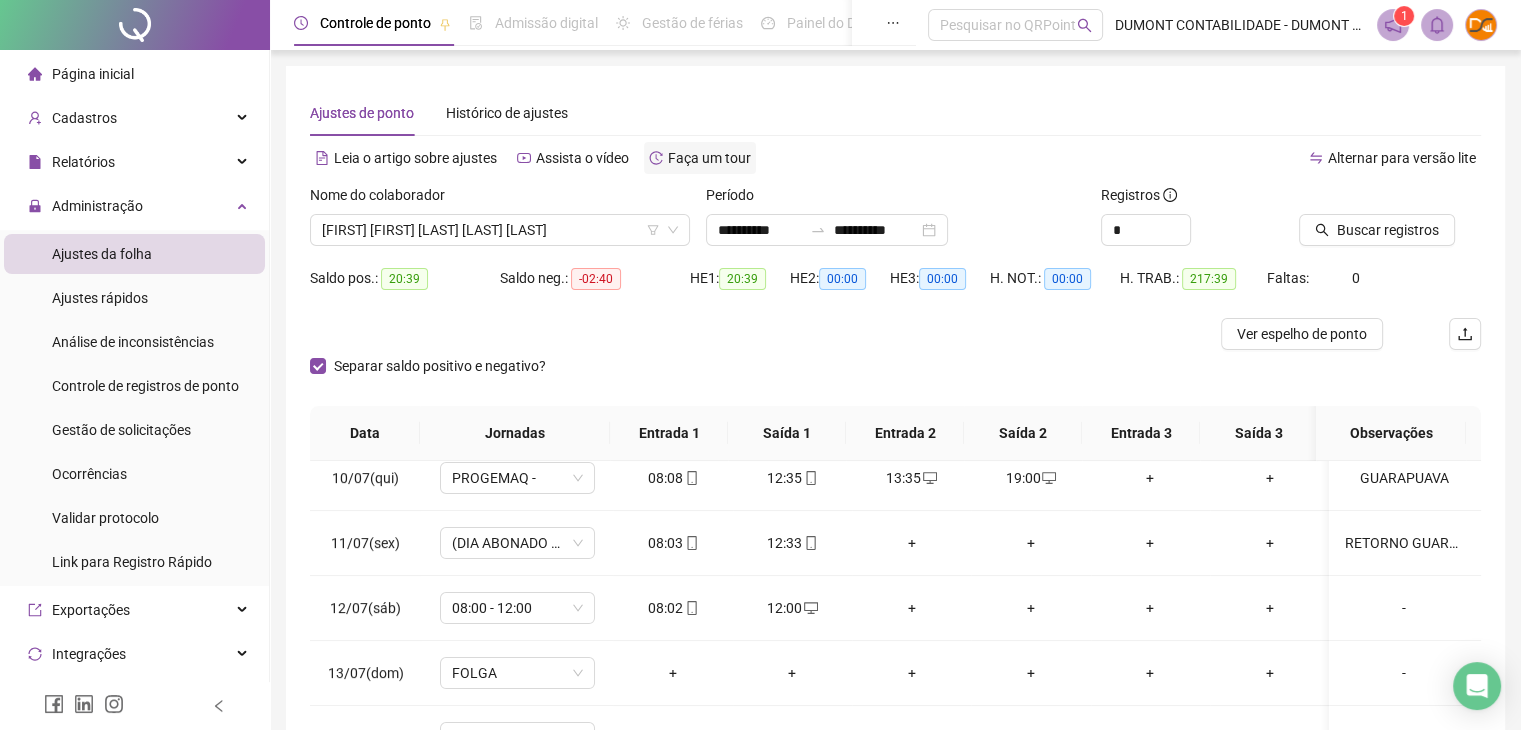 click on "Buscar registros" at bounding box center [1377, 230] 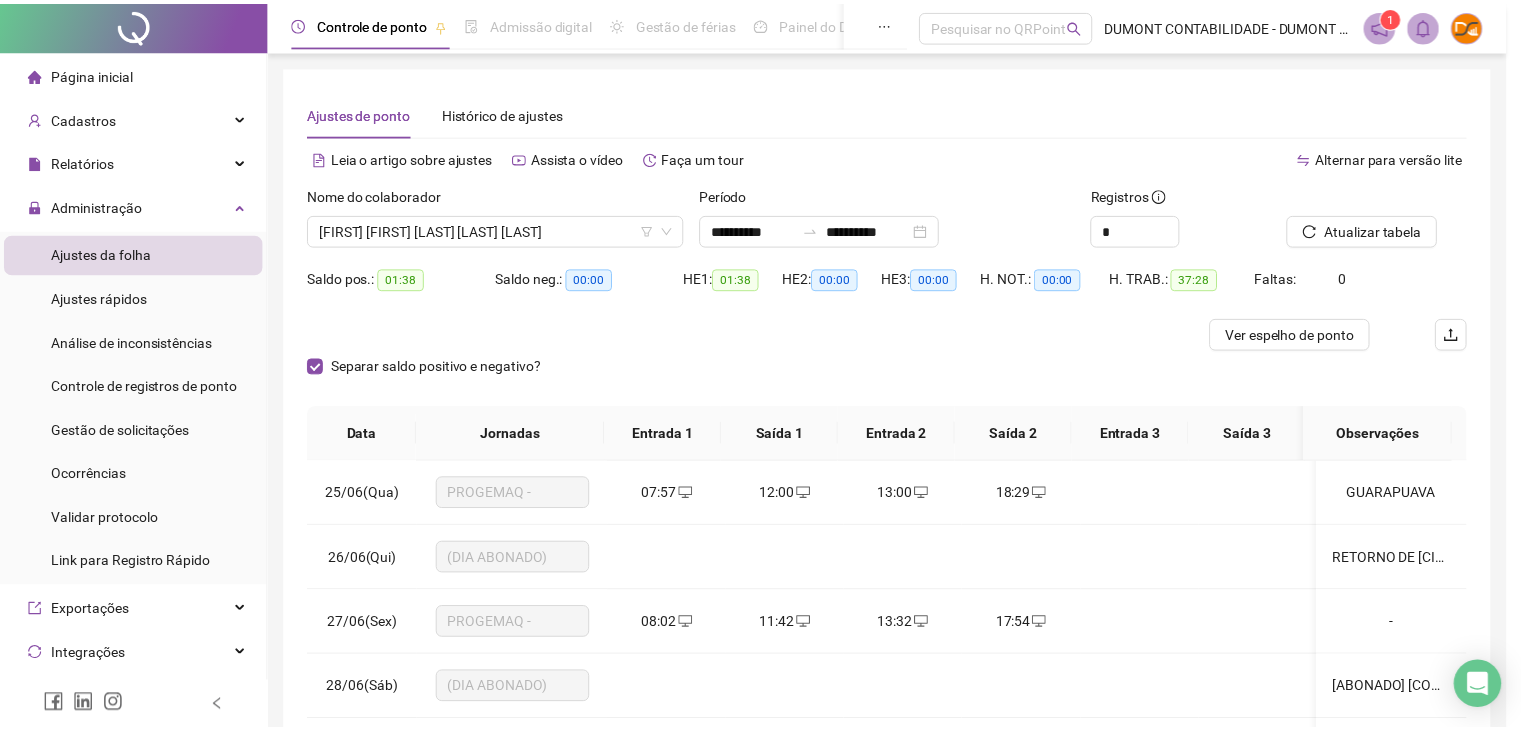 scroll, scrollTop: 0, scrollLeft: 0, axis: both 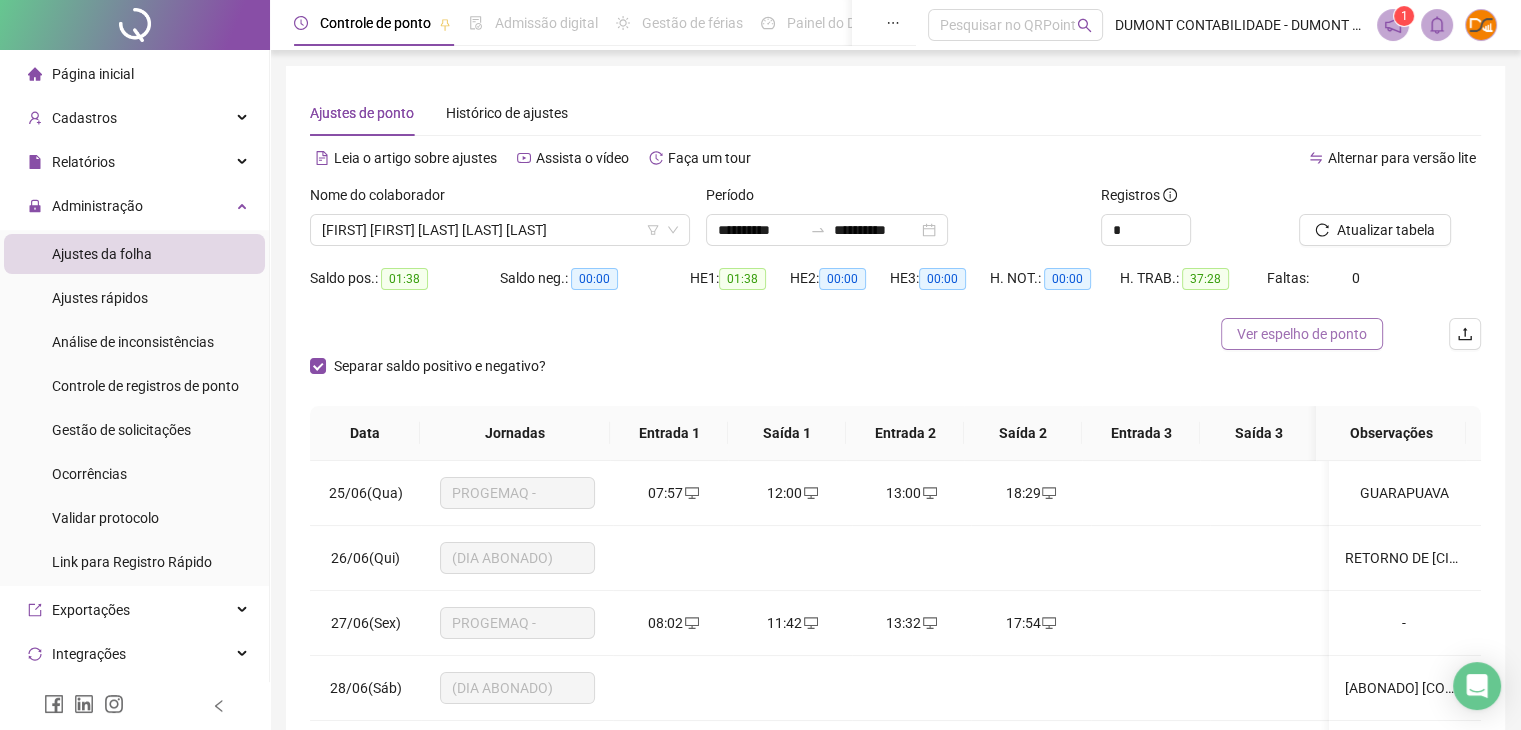 click on "Ver espelho de ponto" at bounding box center [1302, 334] 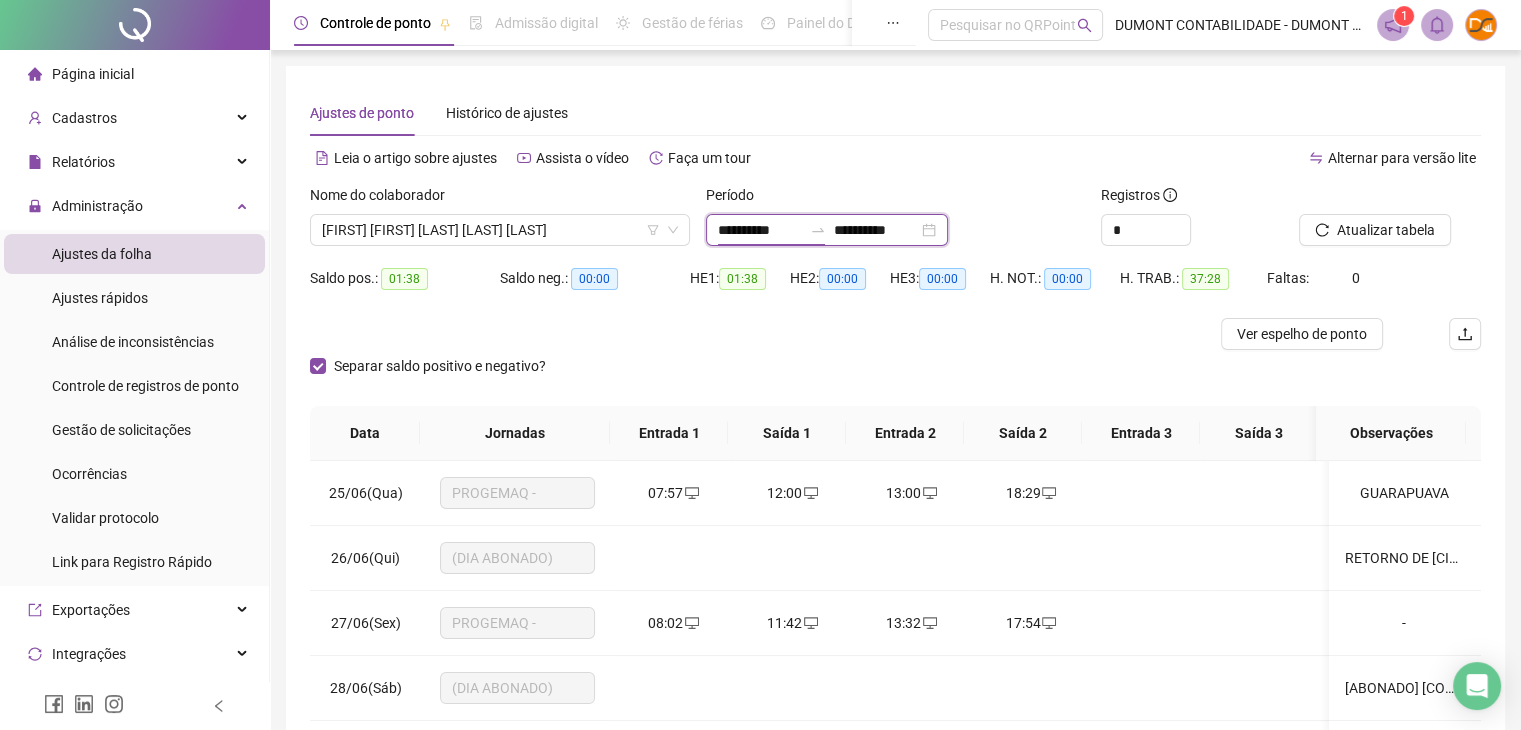 click on "**********" at bounding box center (760, 230) 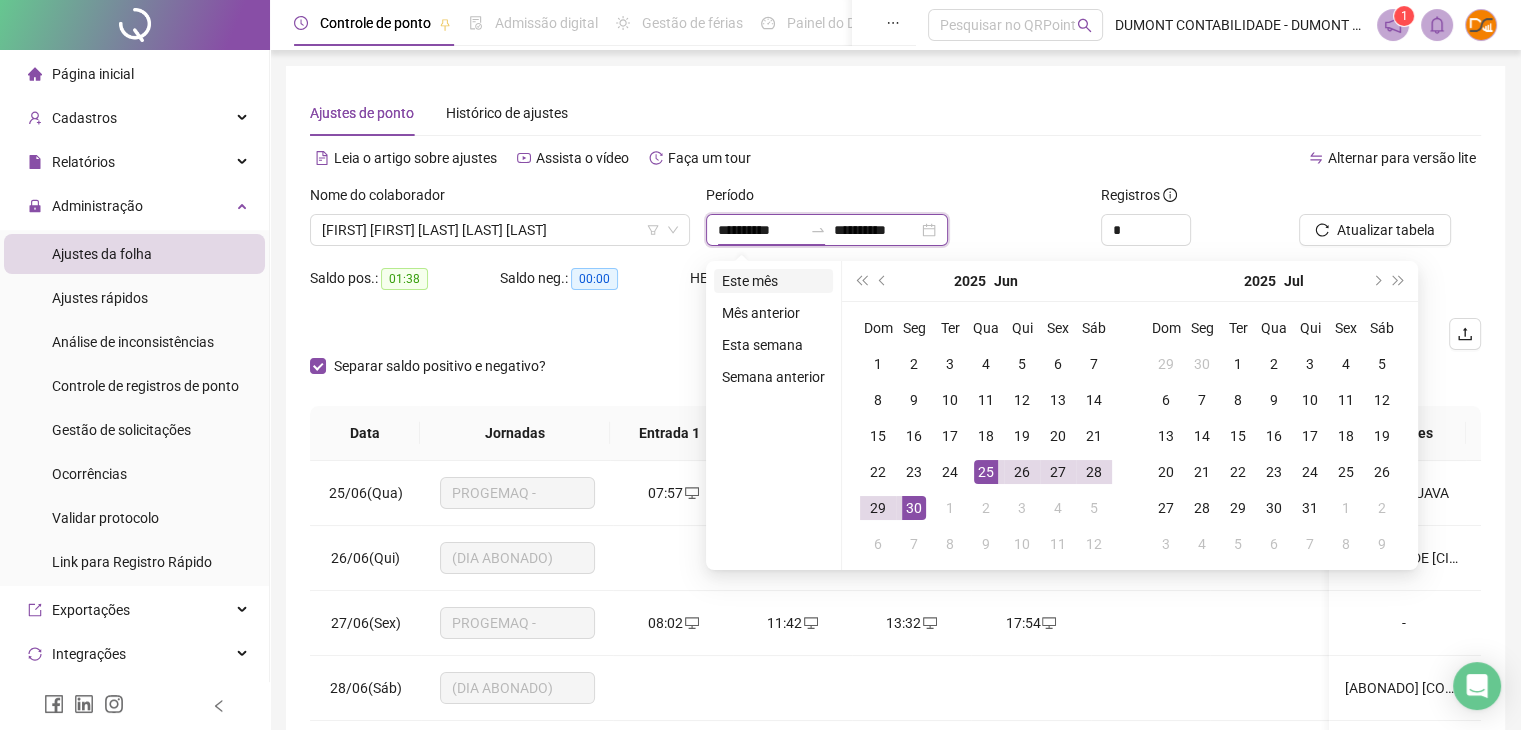 type on "**********" 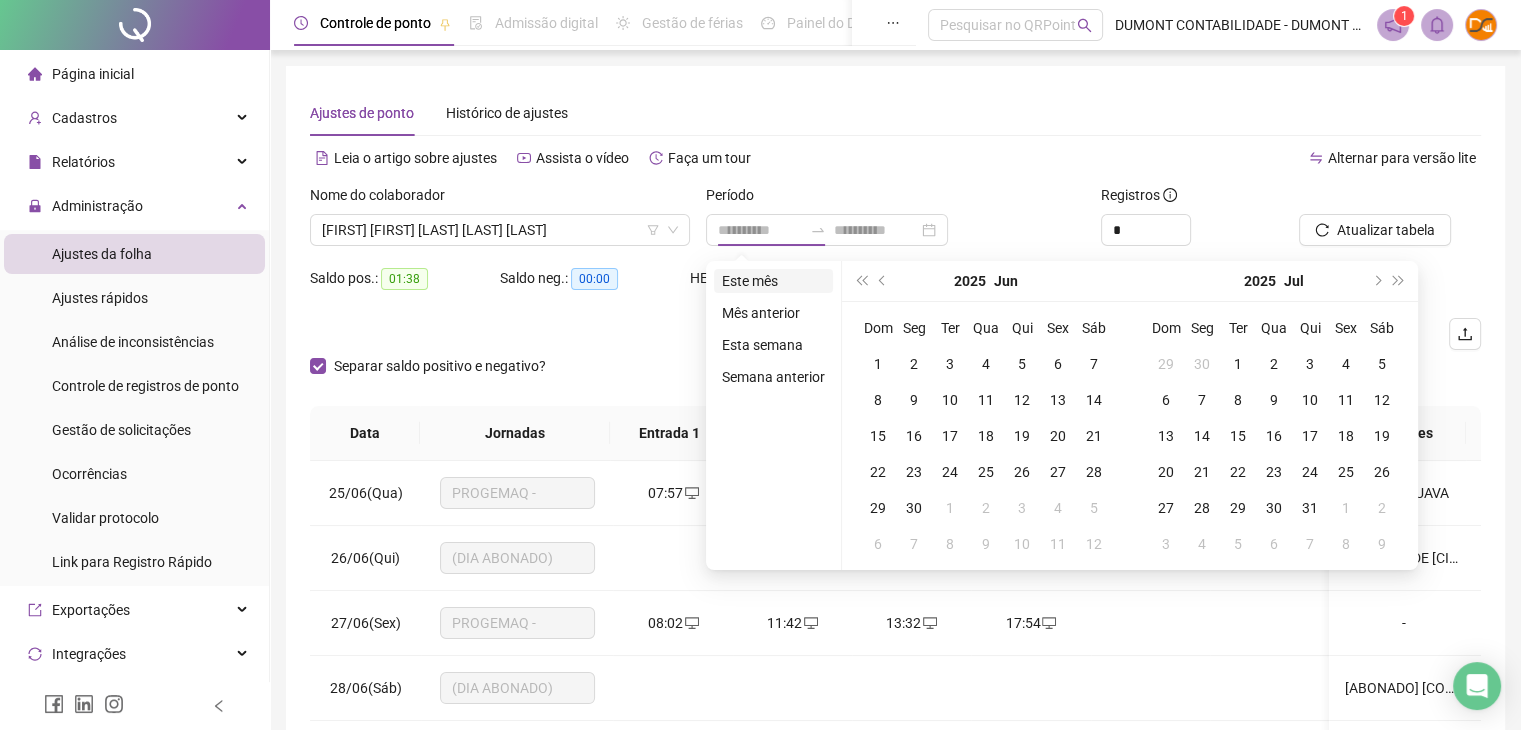 click on "Este mês" at bounding box center (773, 281) 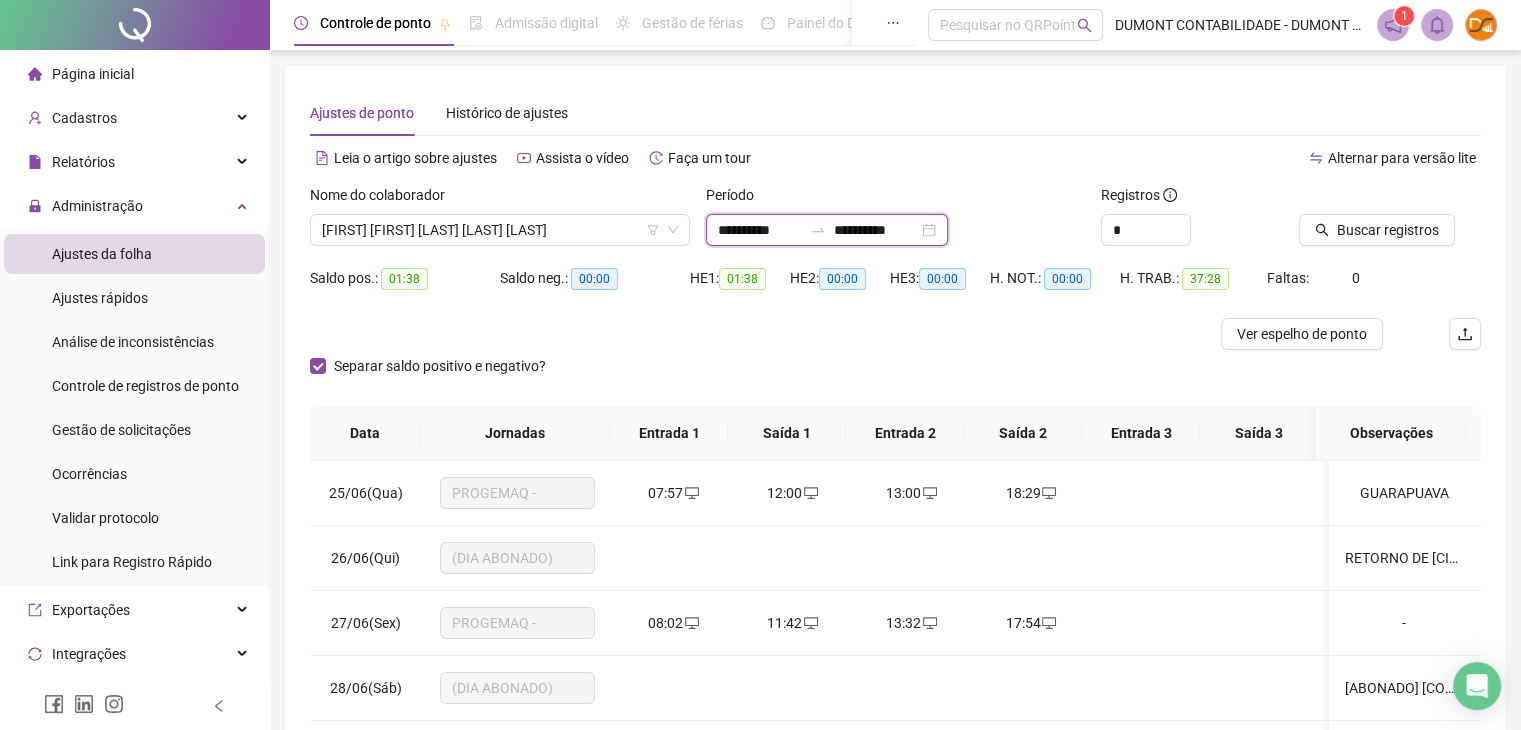 click on "**********" at bounding box center (760, 230) 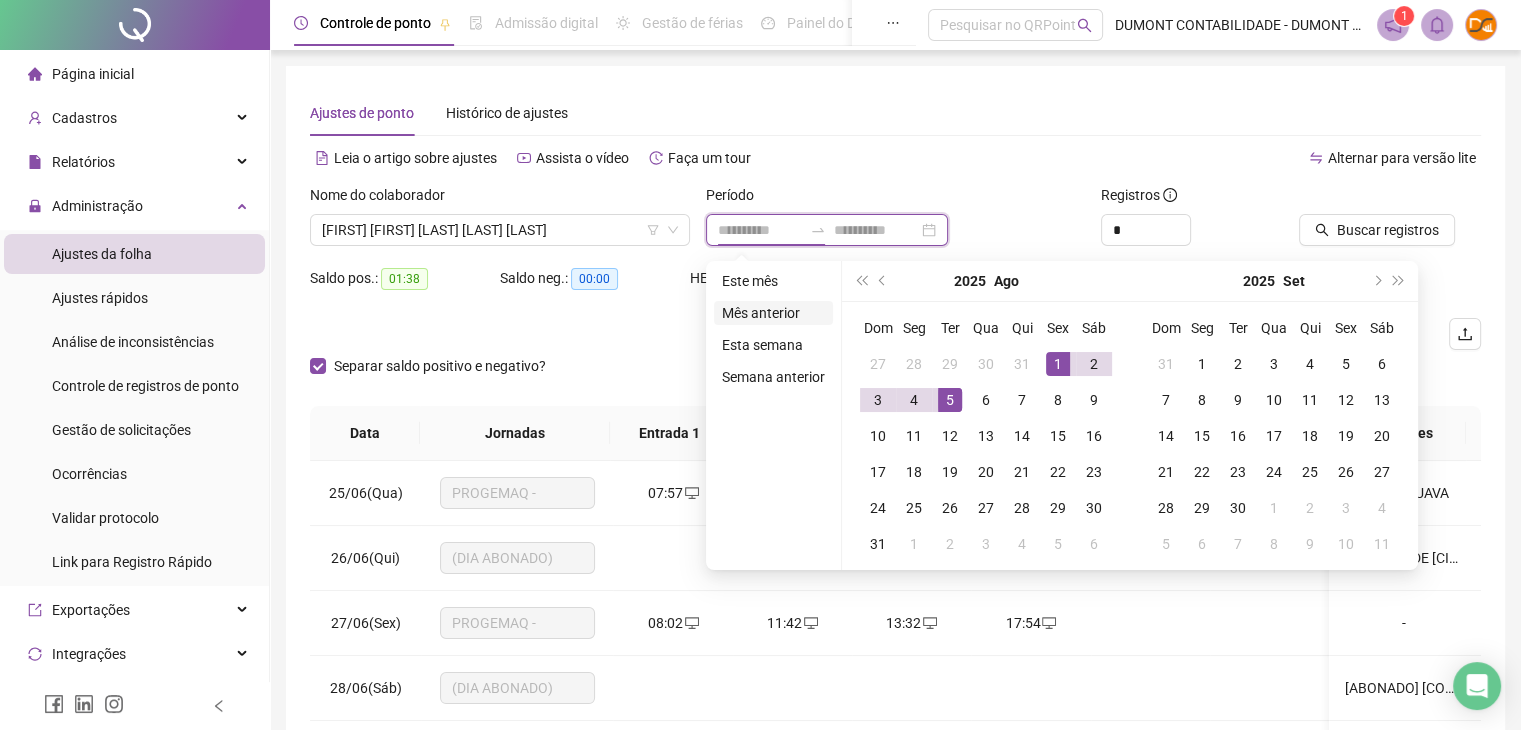 type on "**********" 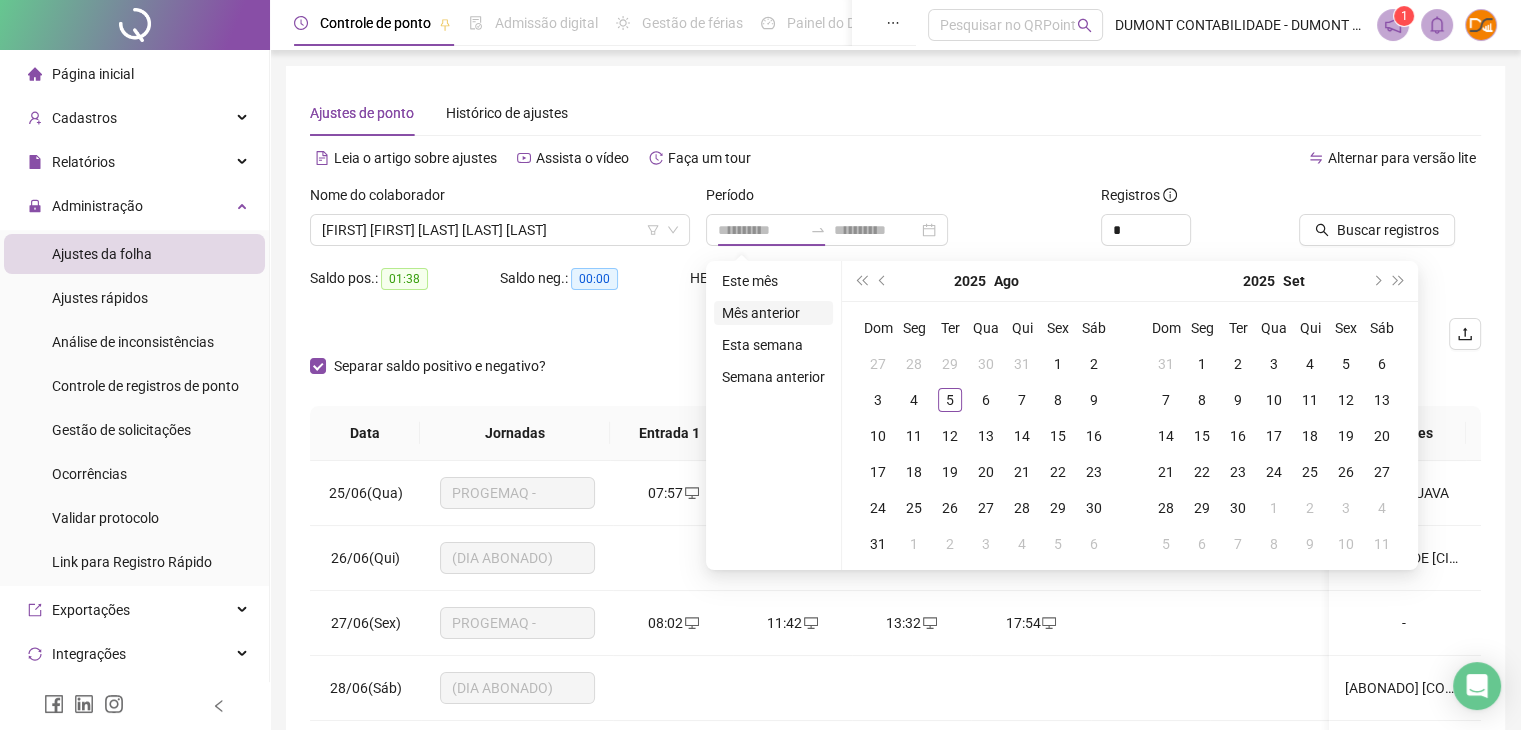 click on "Mês anterior" at bounding box center [773, 313] 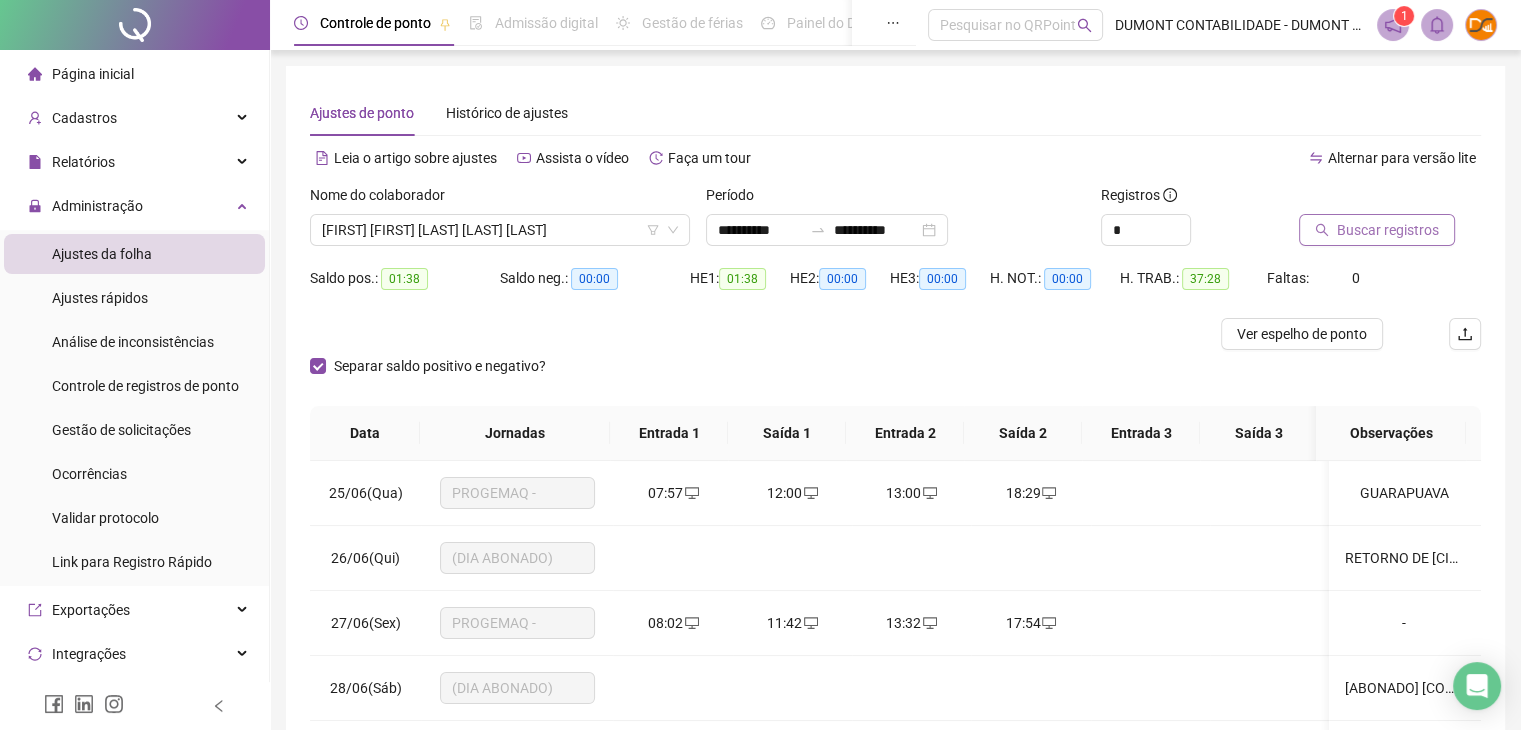 click on "Buscar registros" at bounding box center [1388, 230] 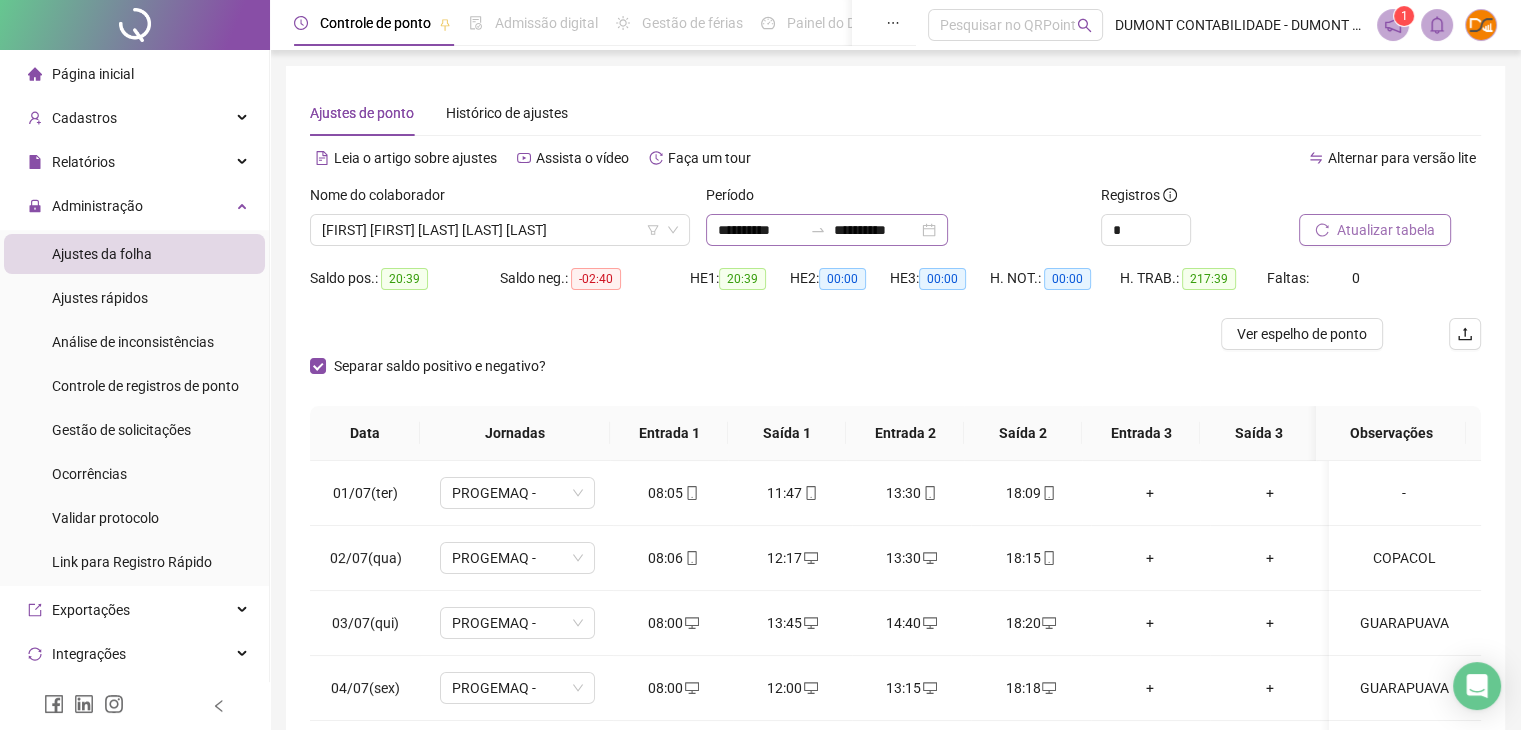 click on "**********" at bounding box center [827, 230] 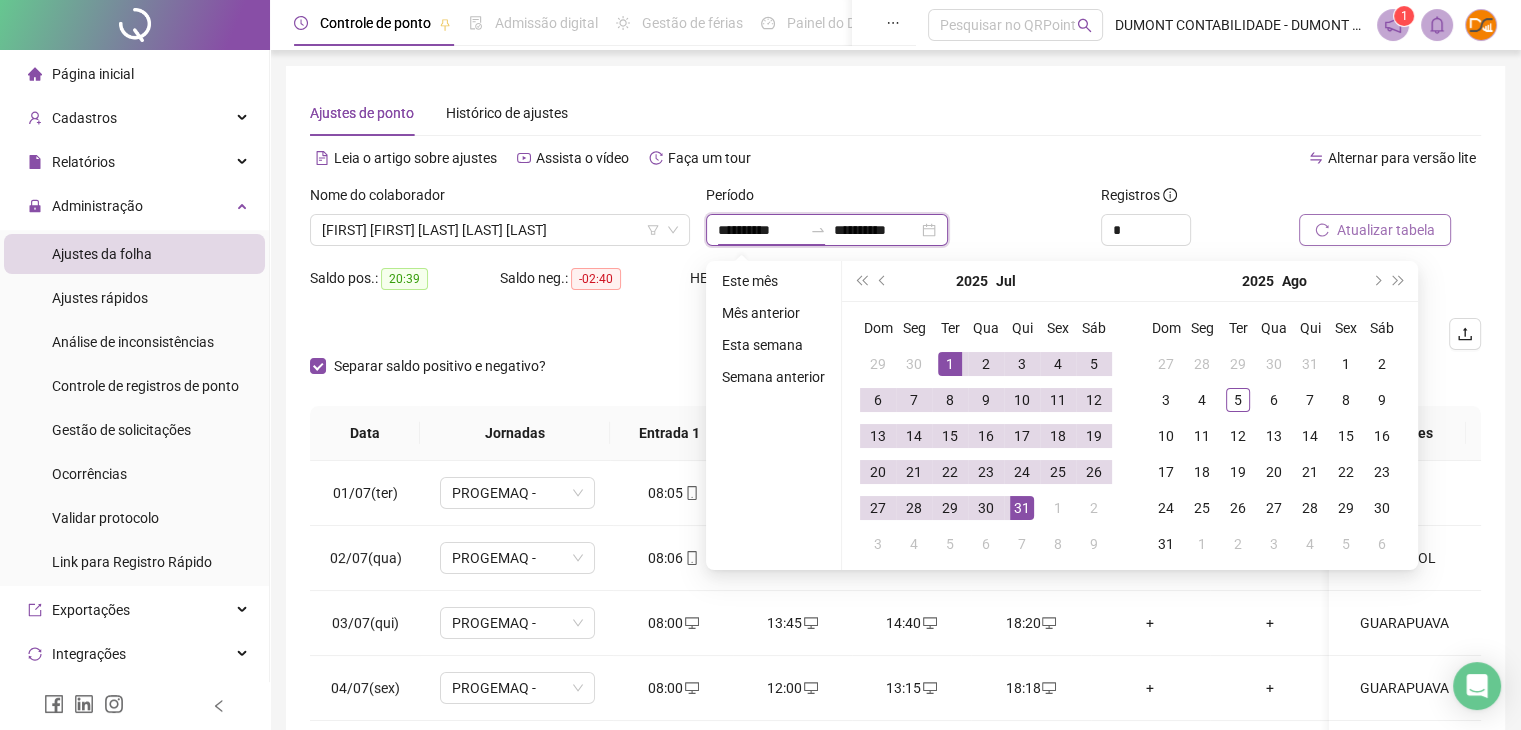 click on "**********" at bounding box center (760, 230) 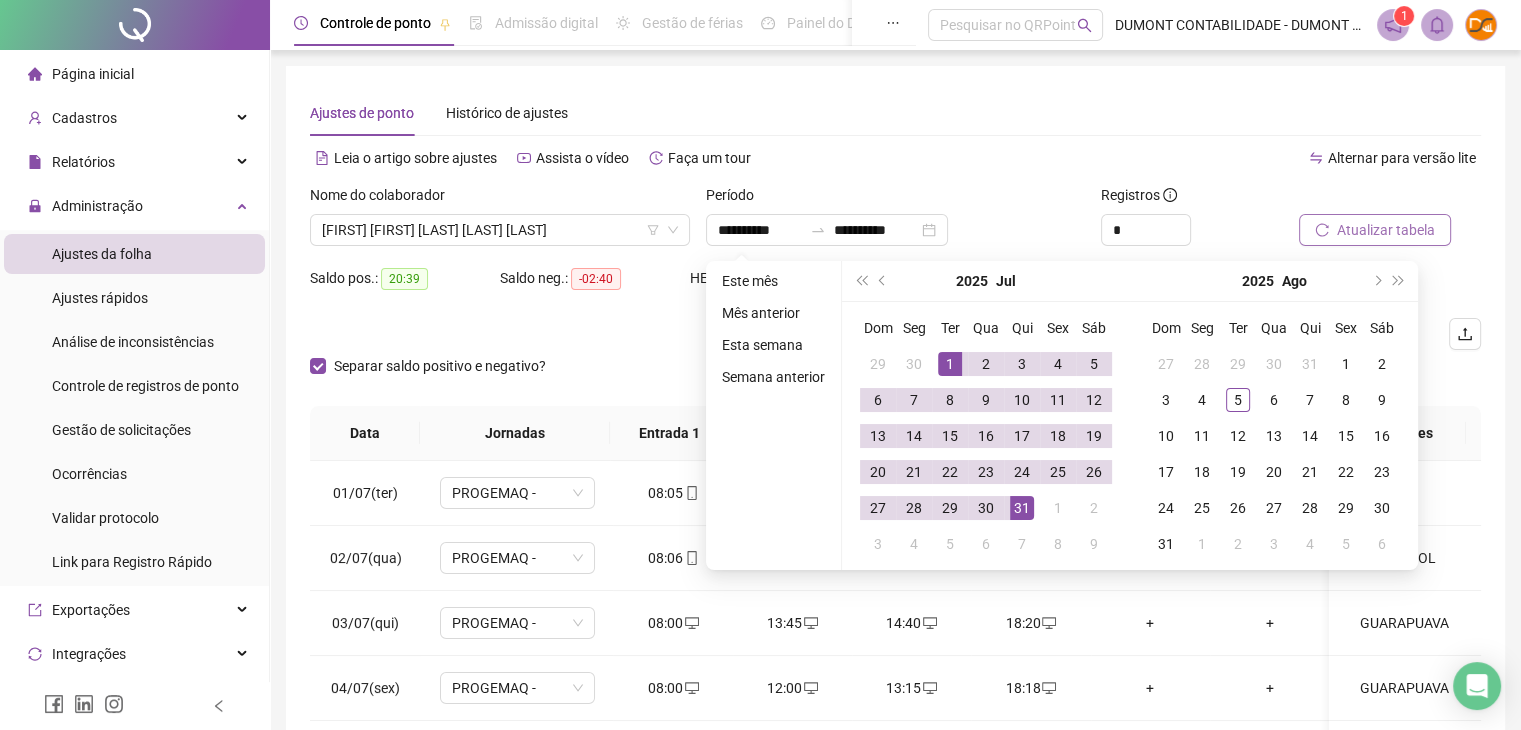 click on "Ajustes de ponto Histórico de ajustes" at bounding box center [895, 113] 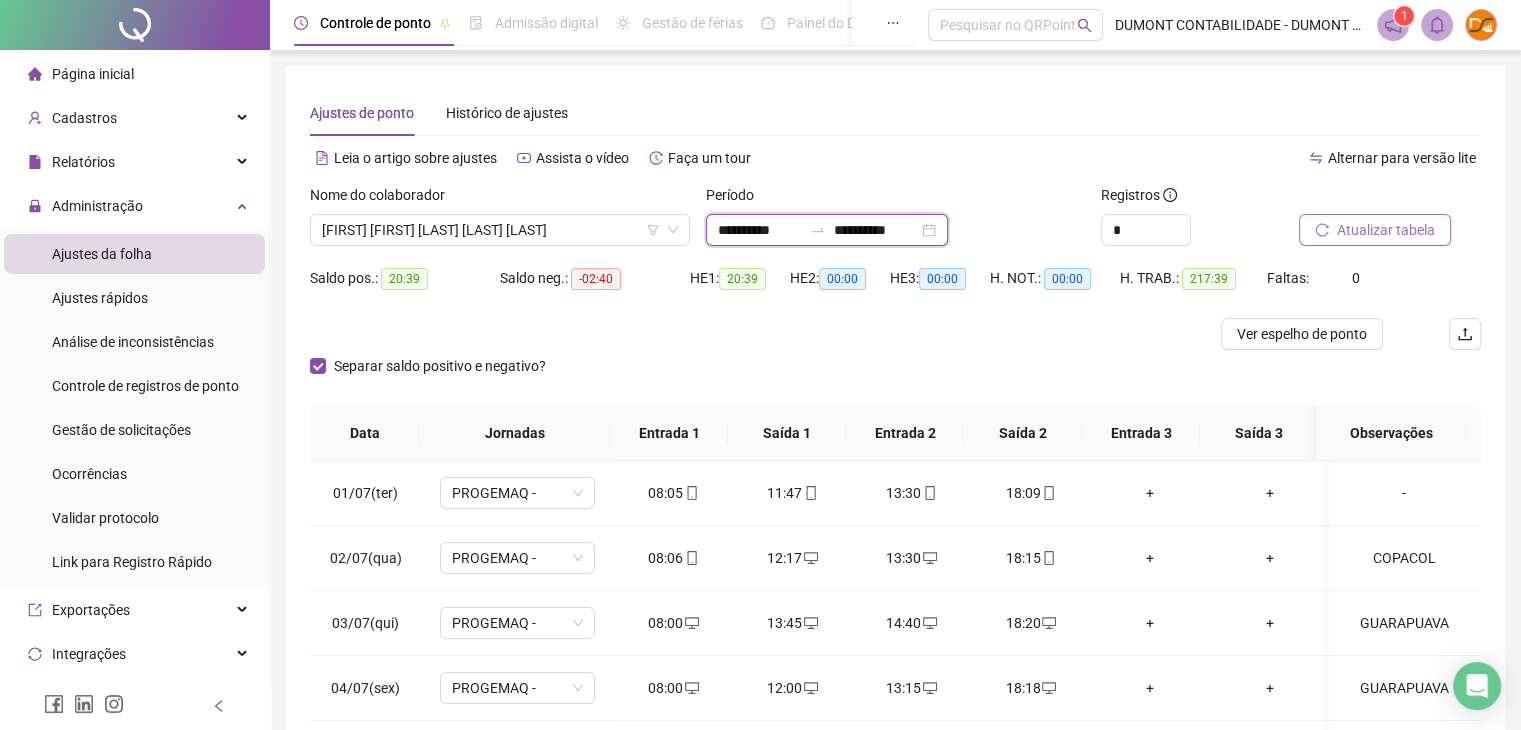 click on "**********" at bounding box center [760, 230] 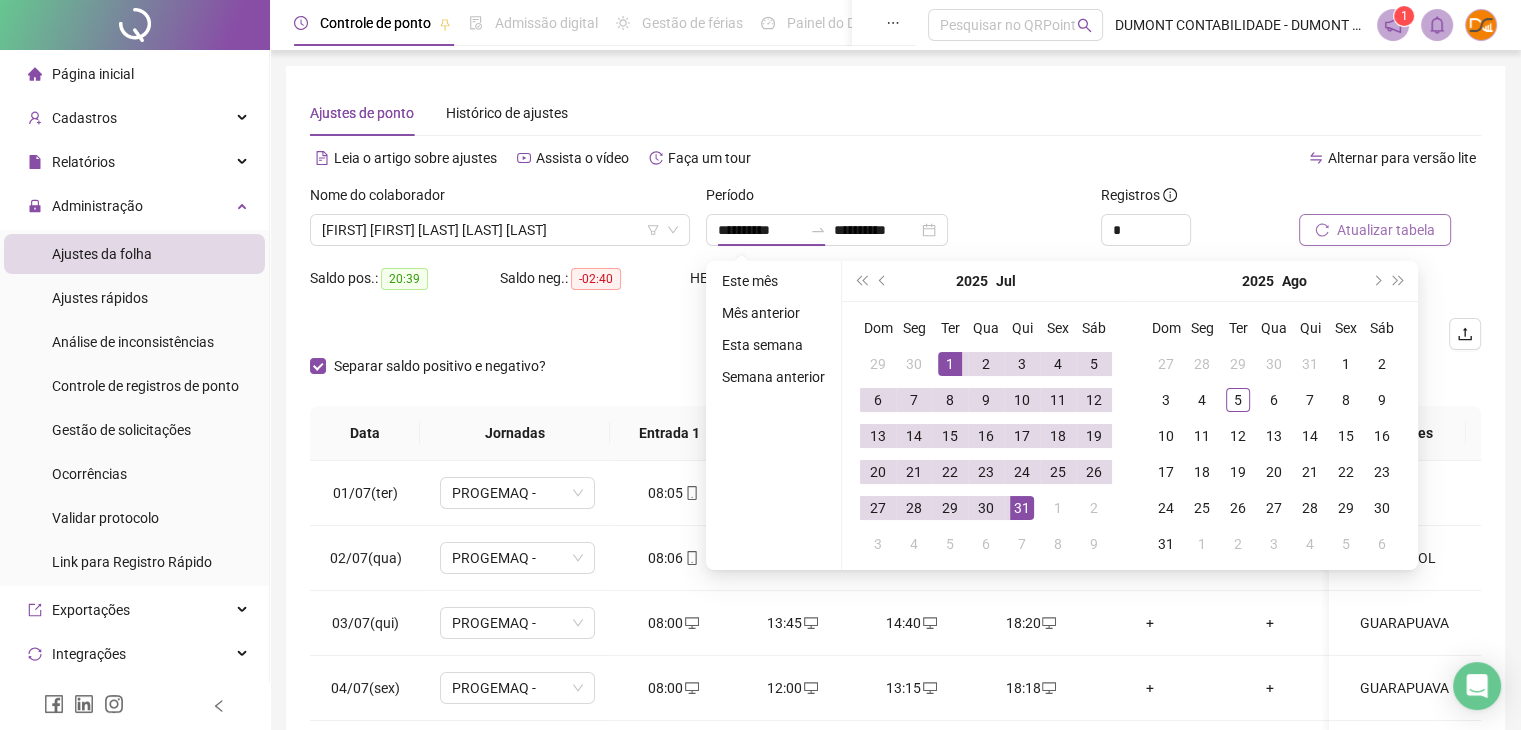 click on "Alternar para versão lite" at bounding box center [1189, 158] 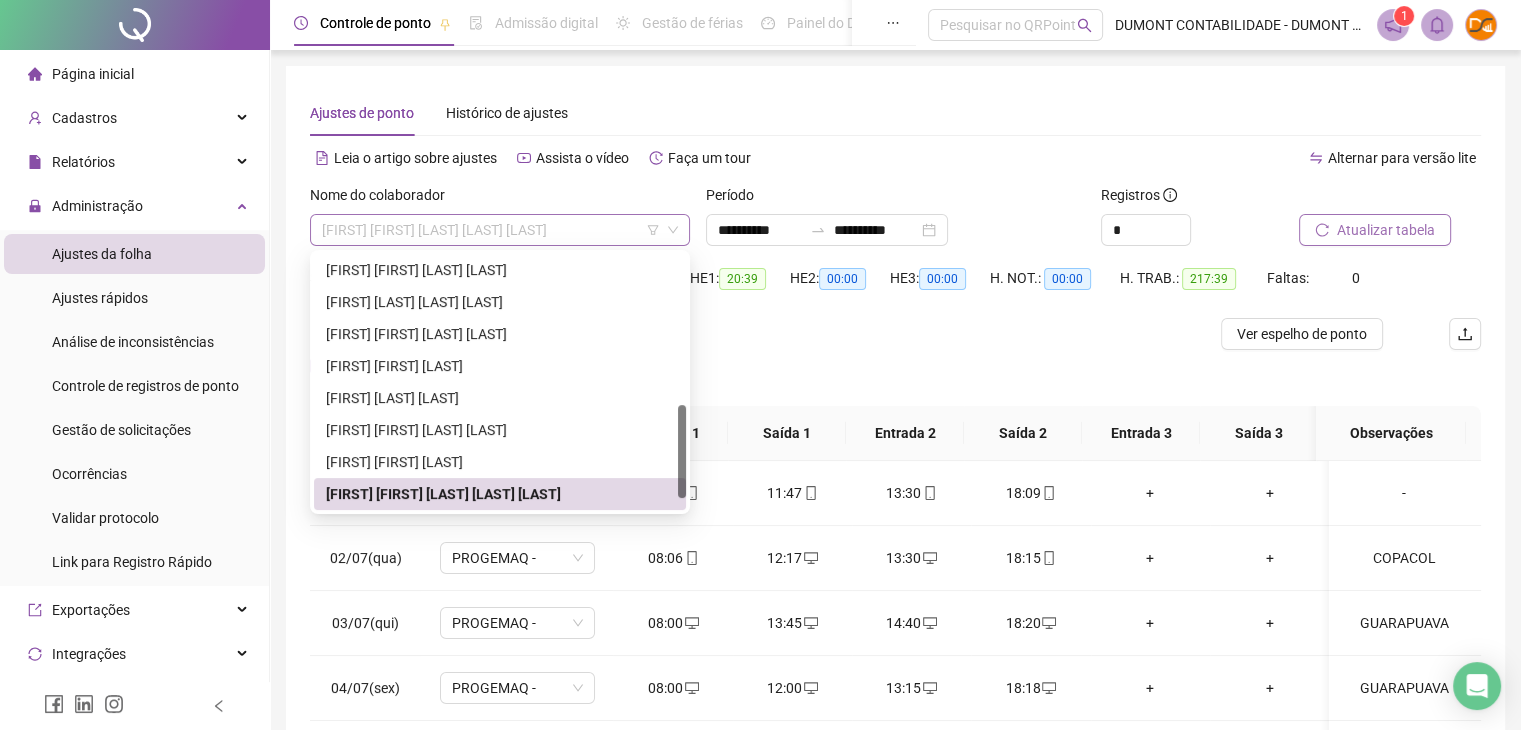 click on "[FIRST] [FIRST] [LAST] [LAST] [LAST]" at bounding box center [500, 230] 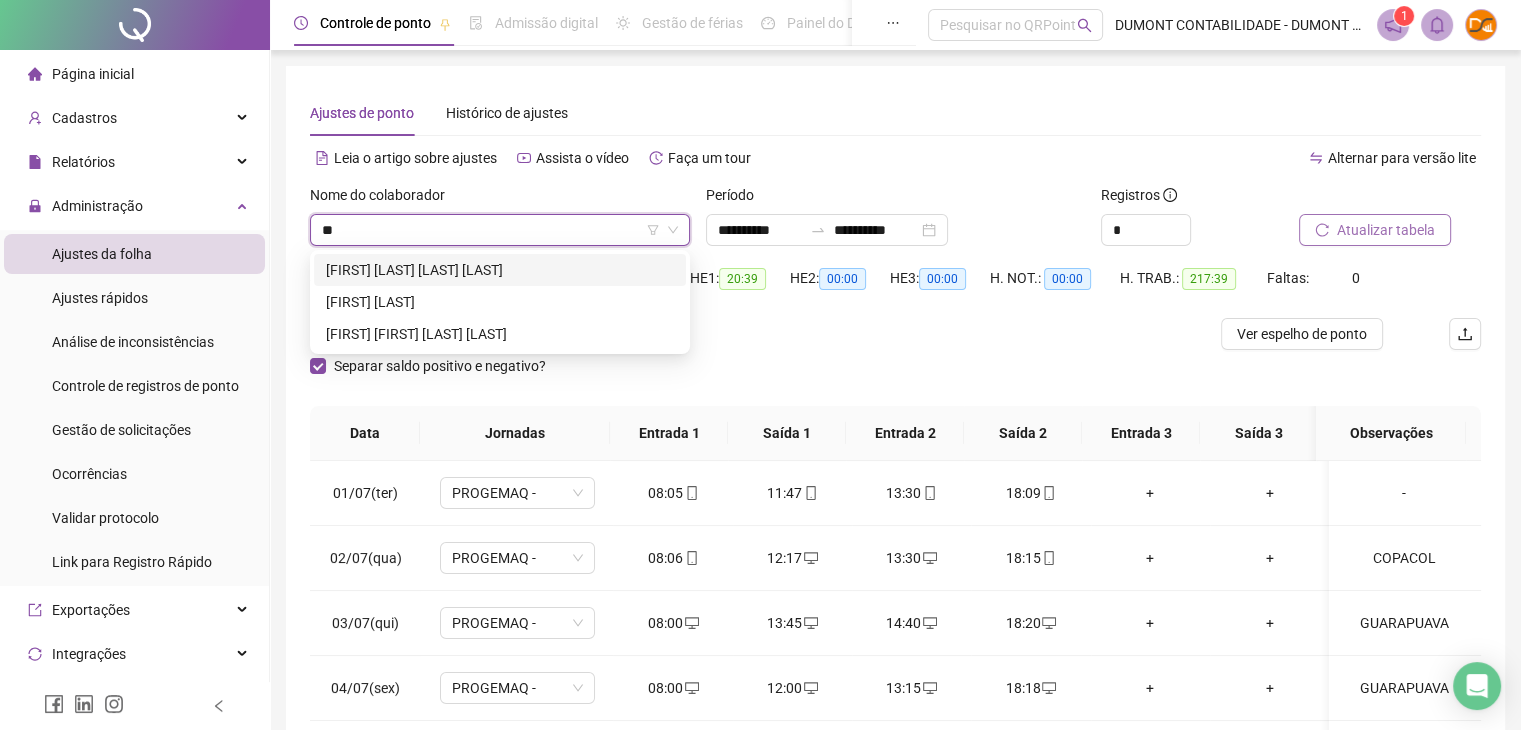 scroll, scrollTop: 0, scrollLeft: 0, axis: both 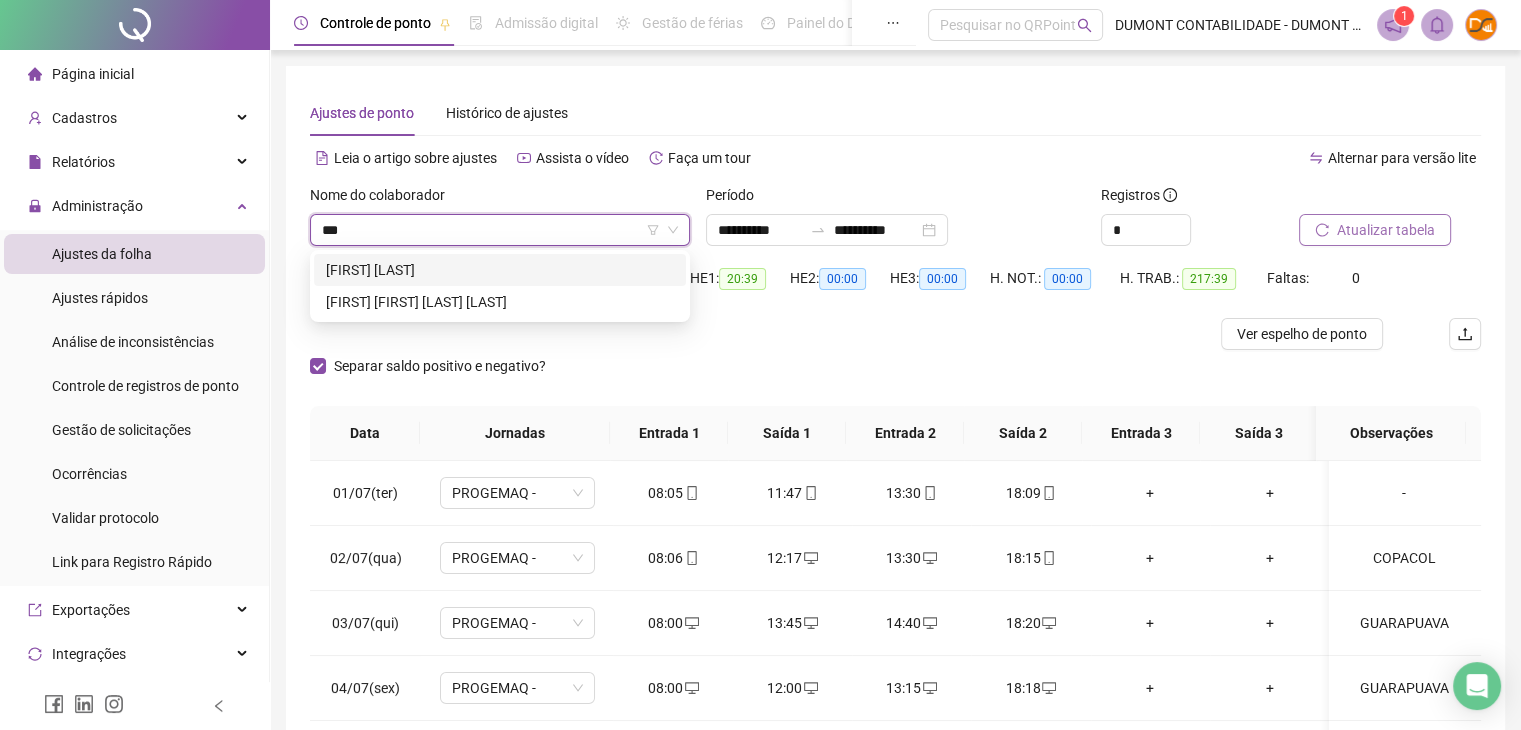 type on "****" 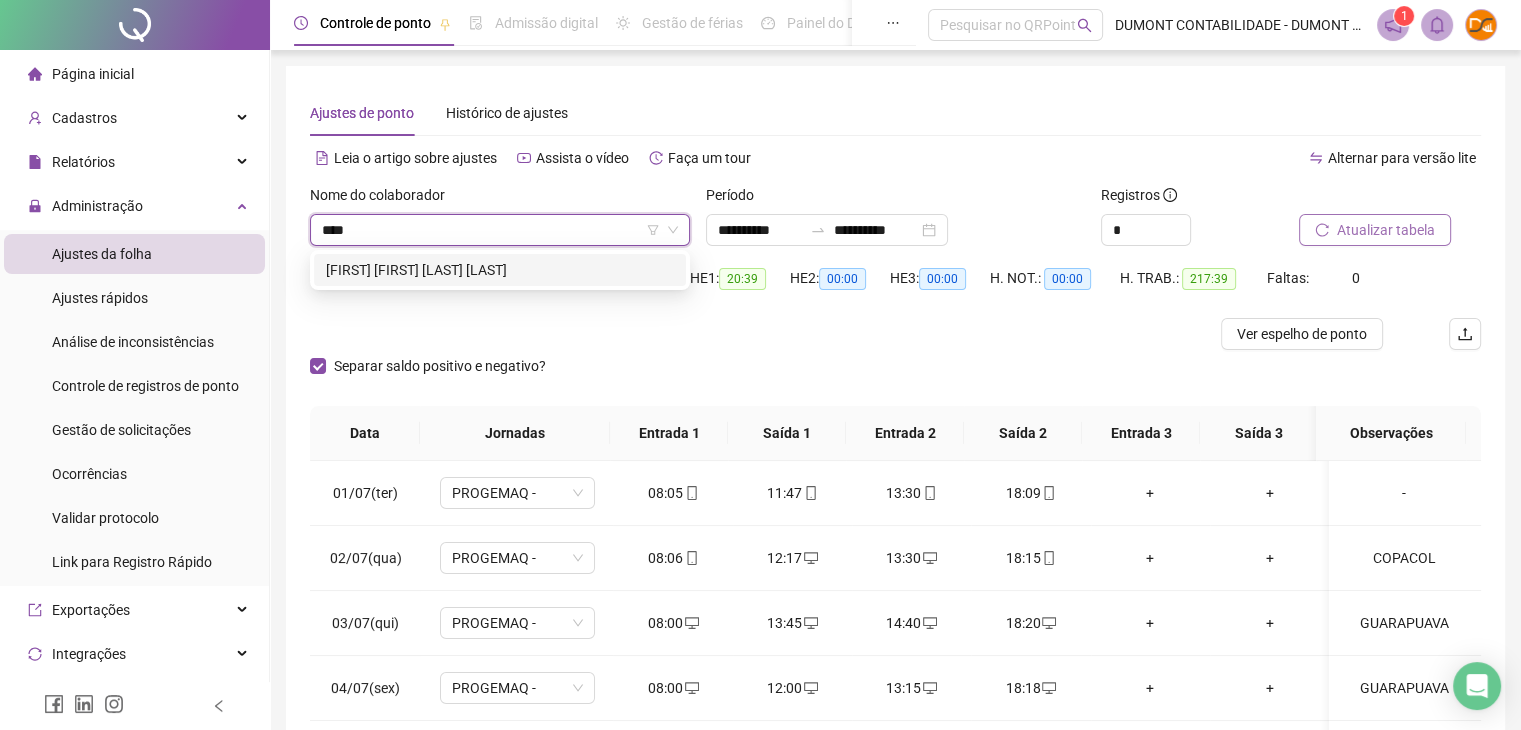click on "[FIRST] [FIRST] [LAST] [LAST]" at bounding box center (500, 270) 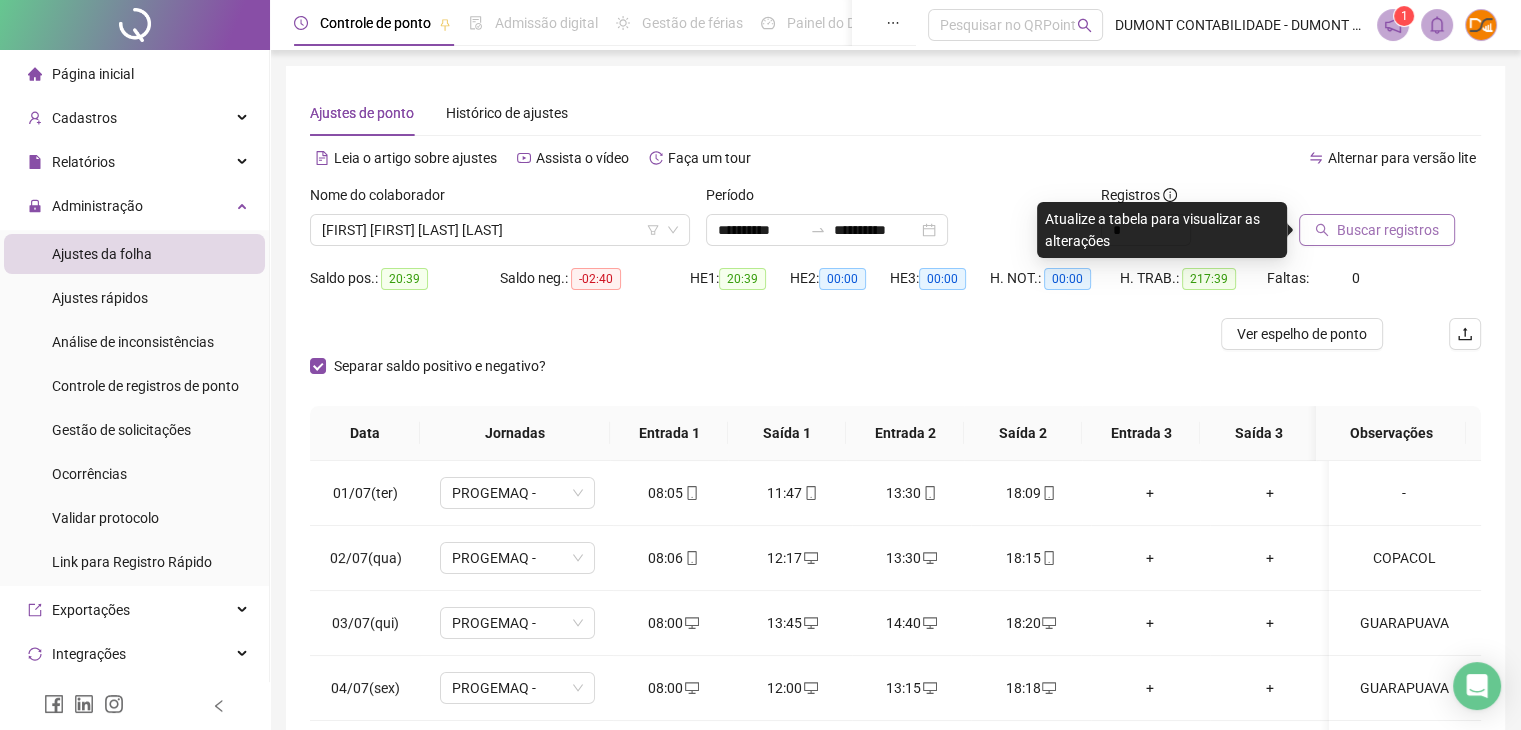 click on "Buscar registros" at bounding box center (1388, 230) 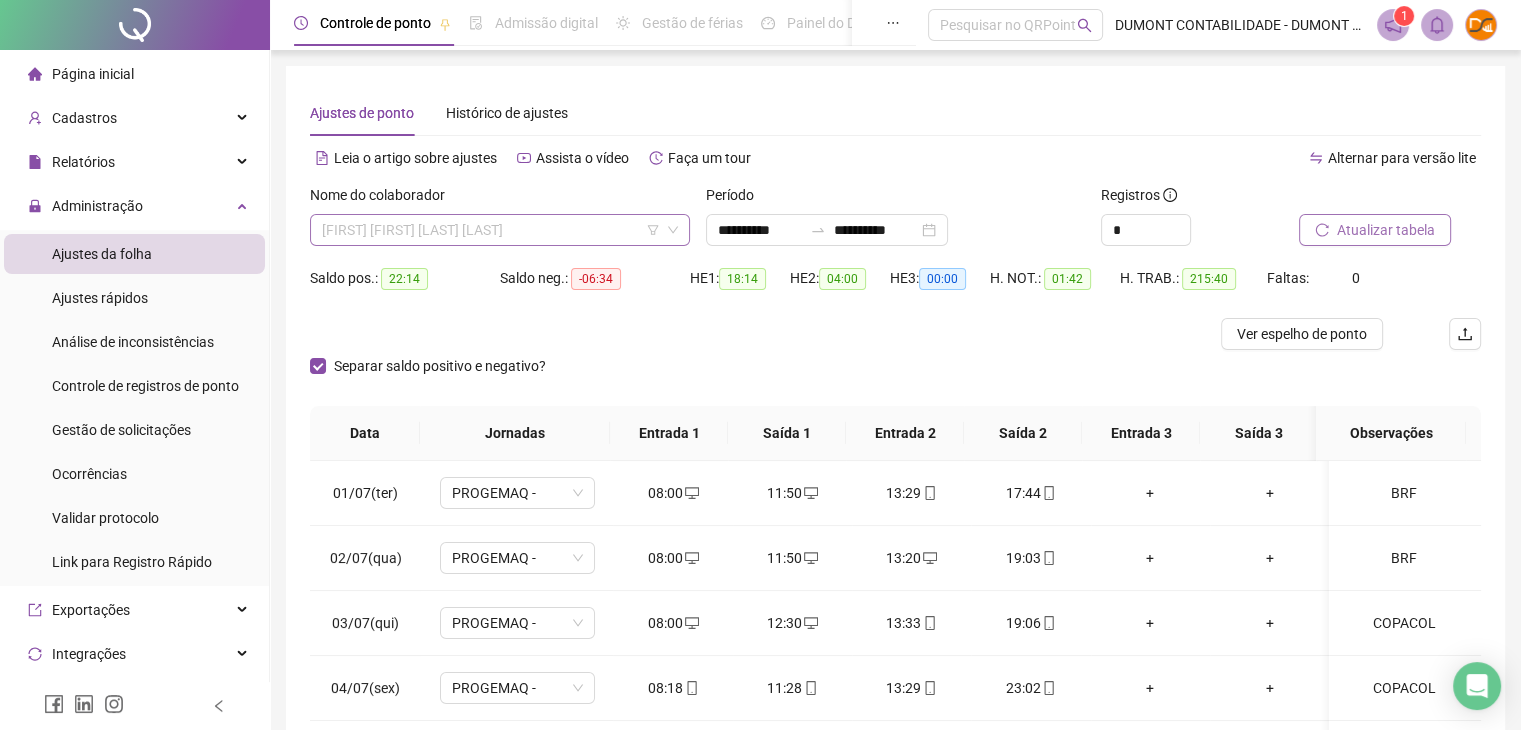 click on "[FIRST] [FIRST] [LAST] [LAST]" at bounding box center [500, 230] 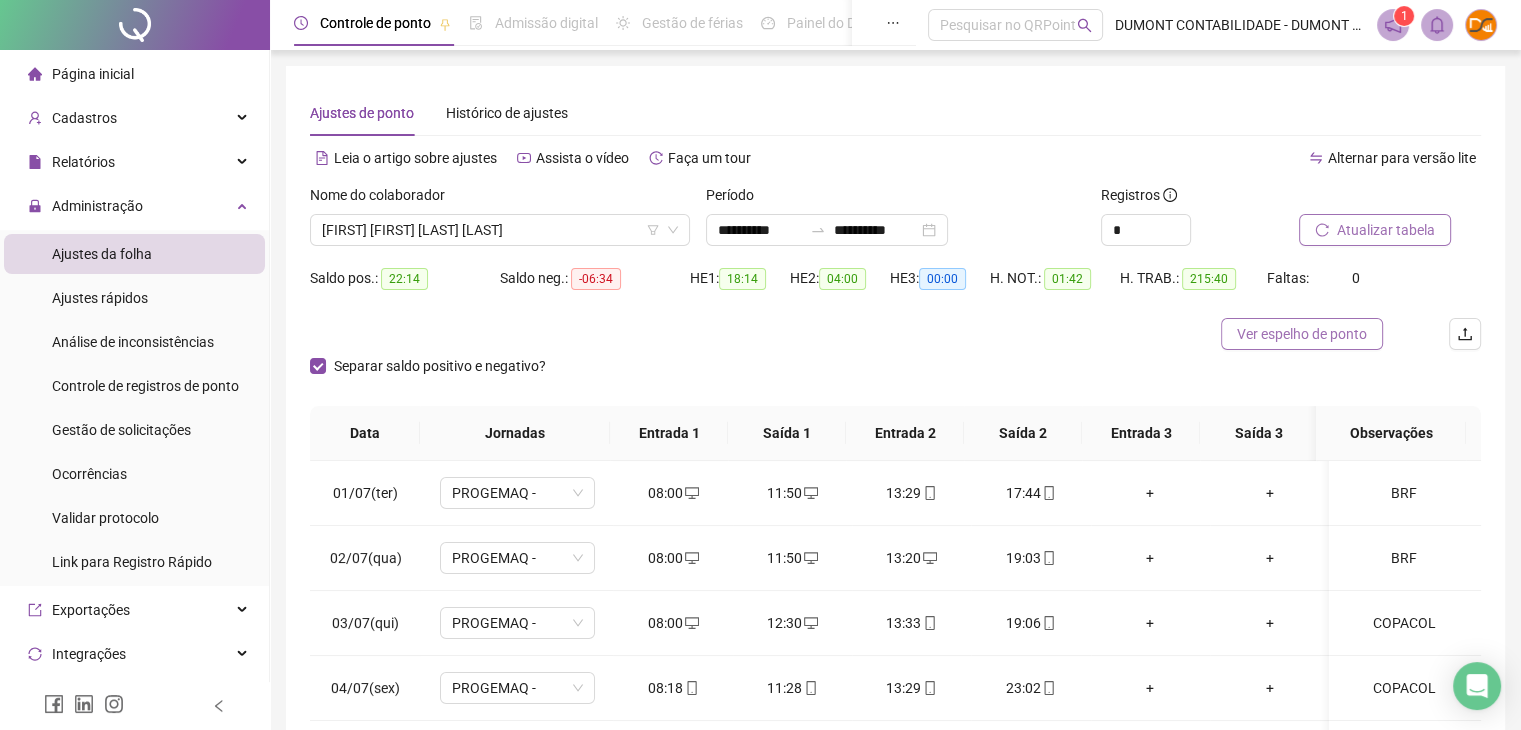 click on "Ver espelho de ponto" at bounding box center (1302, 334) 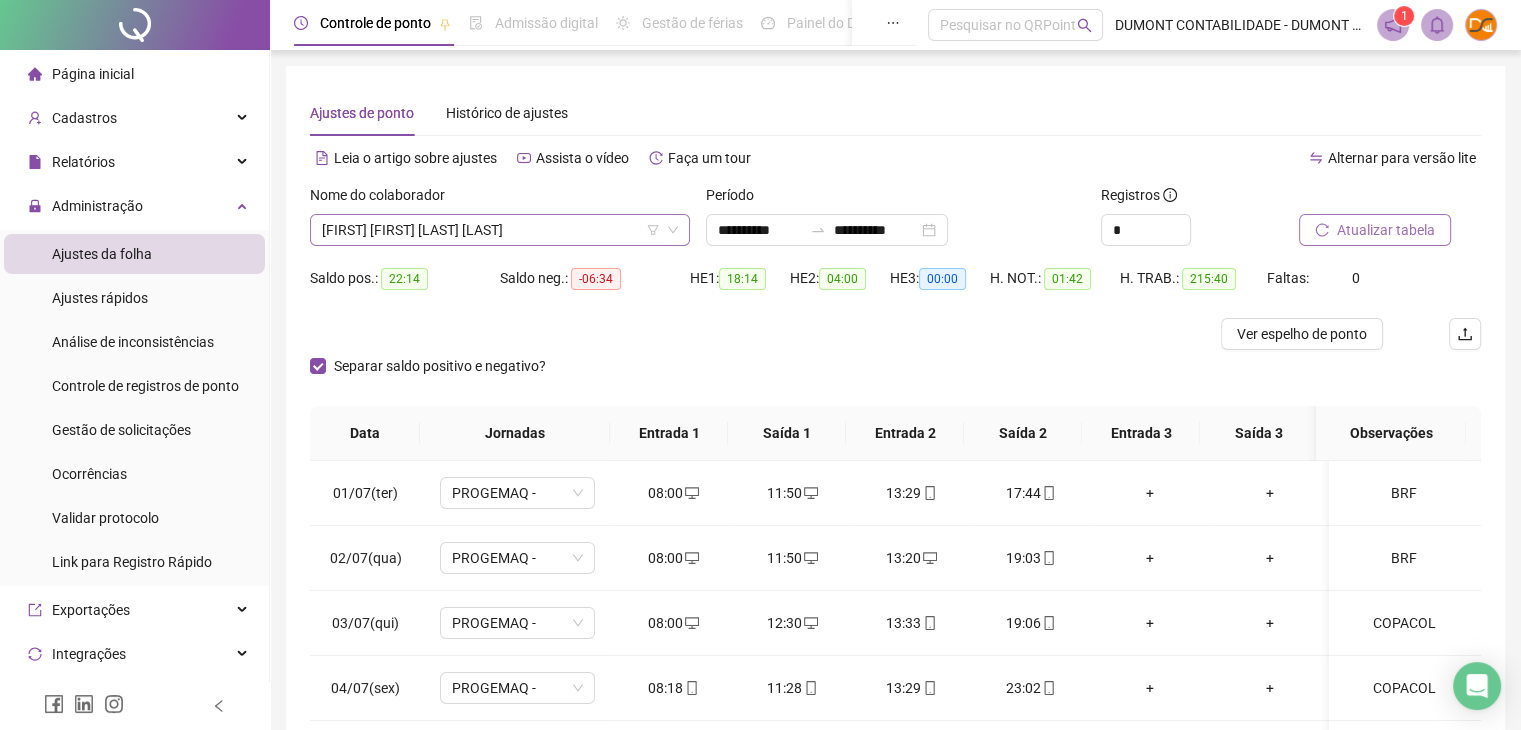 click on "[FIRST] [FIRST] [LAST] [LAST]" at bounding box center [500, 230] 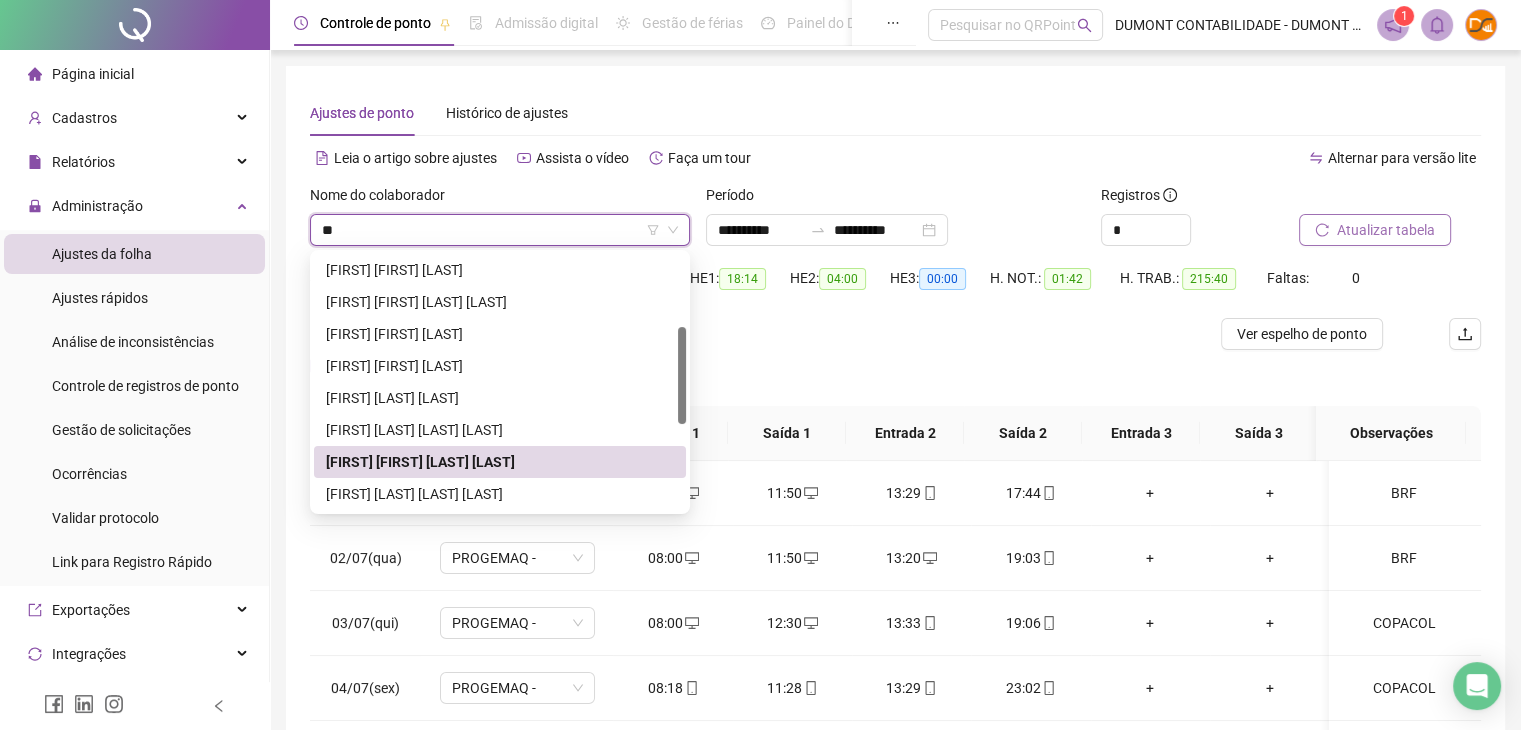 scroll, scrollTop: 0, scrollLeft: 0, axis: both 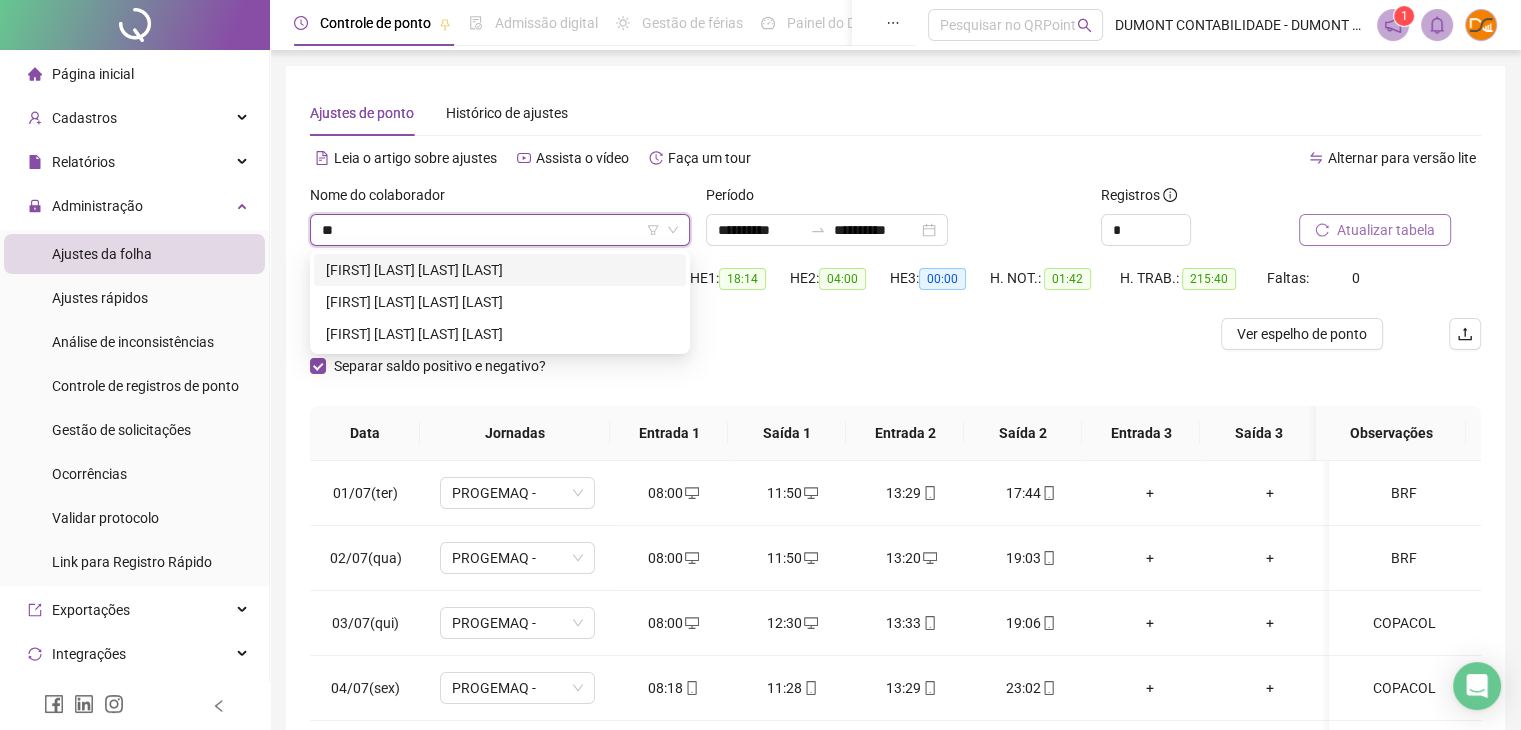 type on "***" 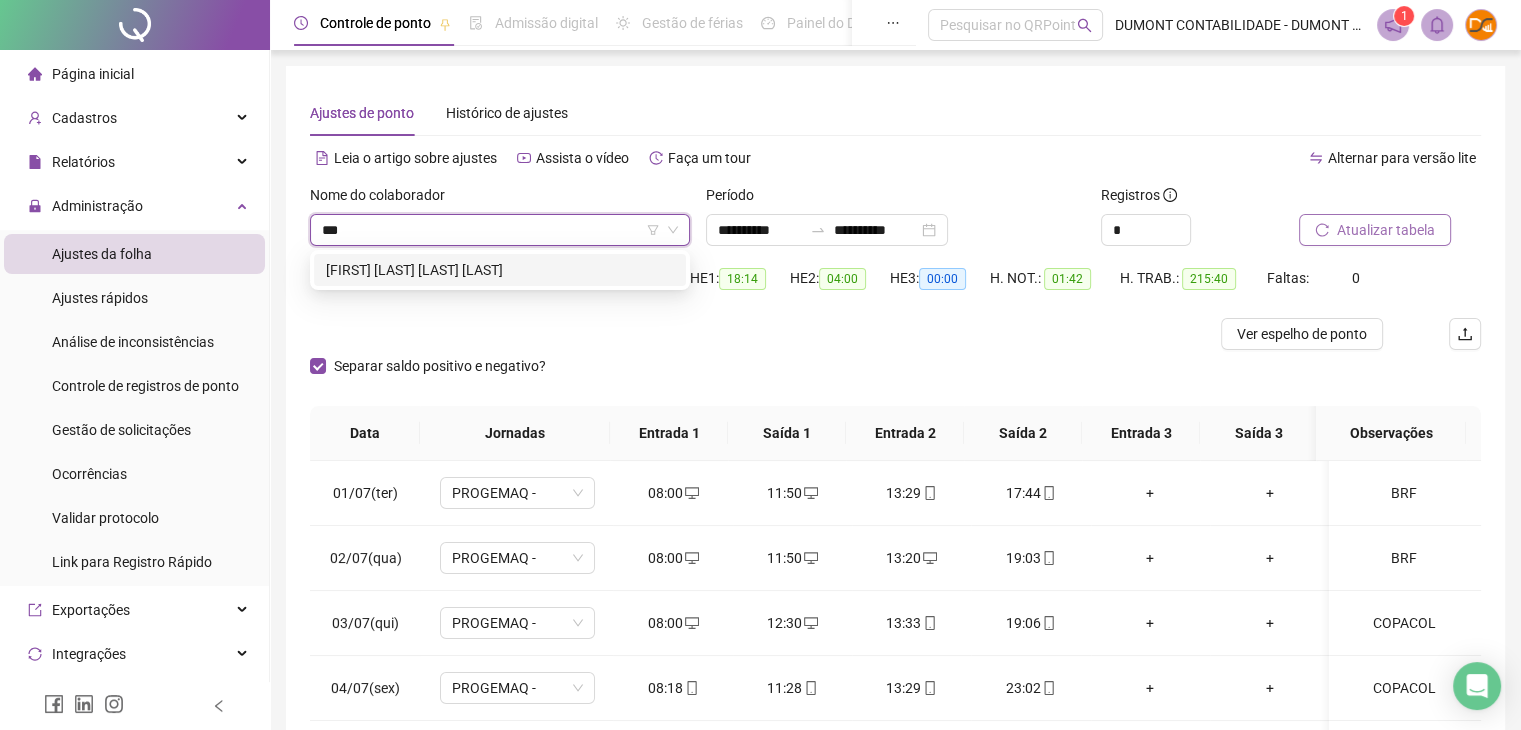 click on "[FIRST] [LAST] [LAST] [LAST]" at bounding box center (500, 270) 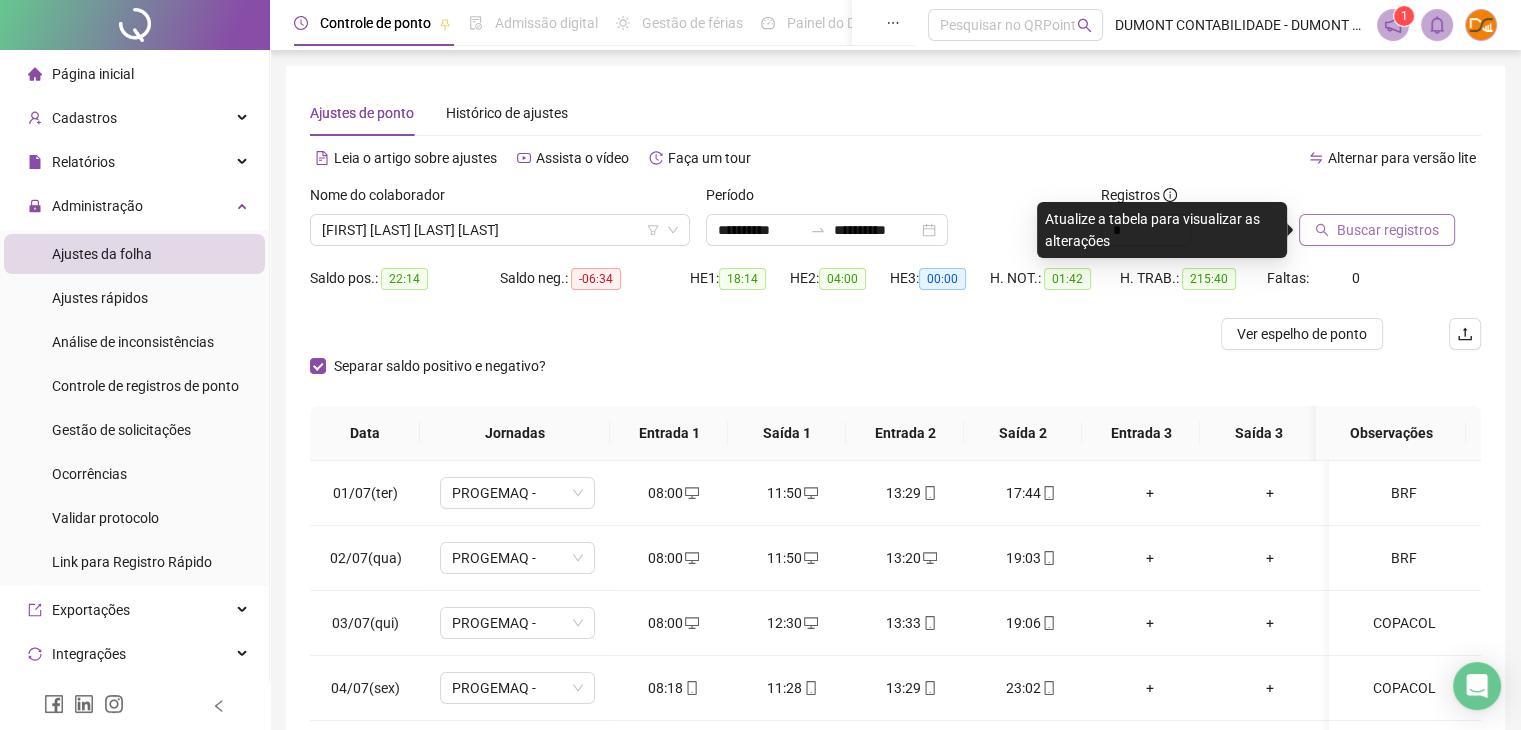 click on "Buscar registros" at bounding box center (1377, 230) 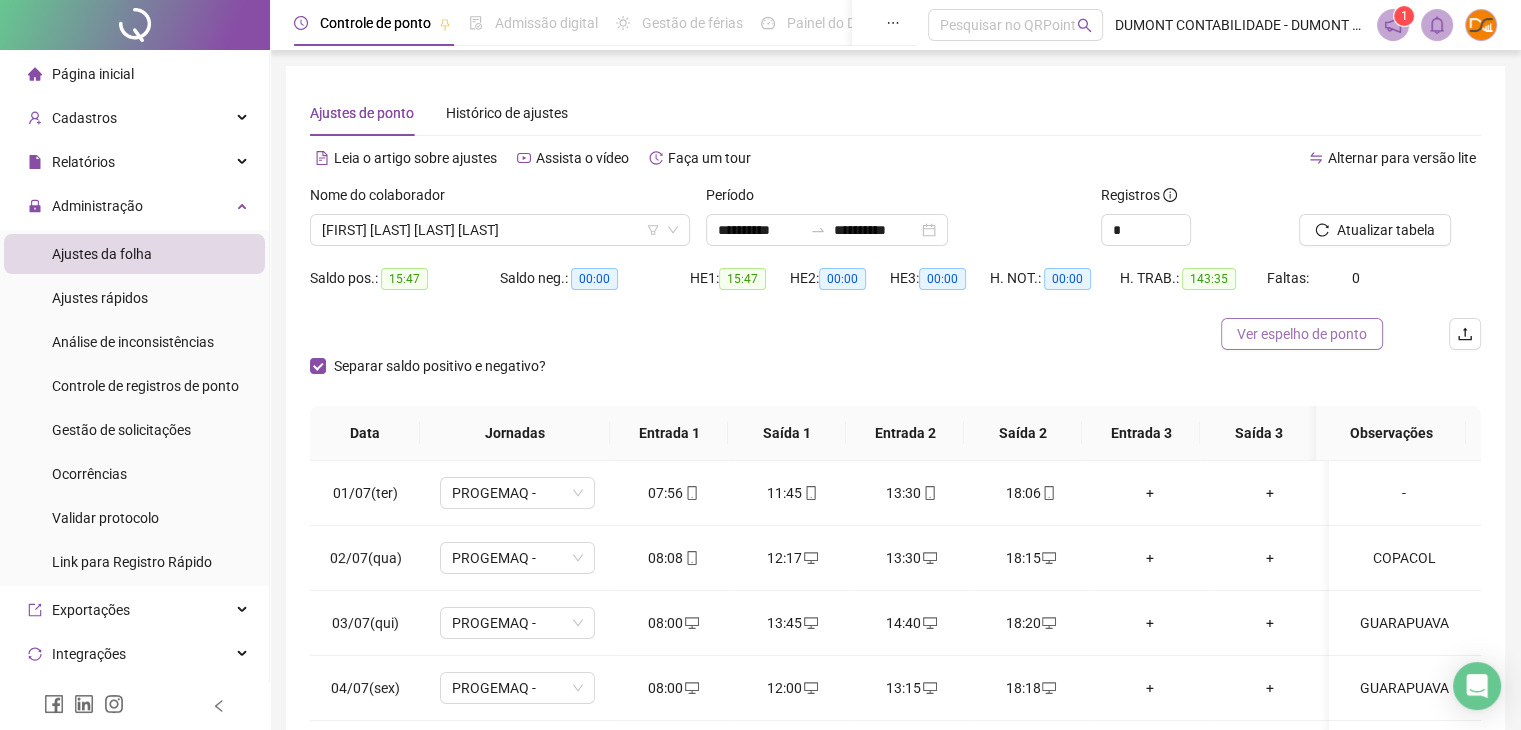 click on "Ver espelho de ponto" at bounding box center (1302, 334) 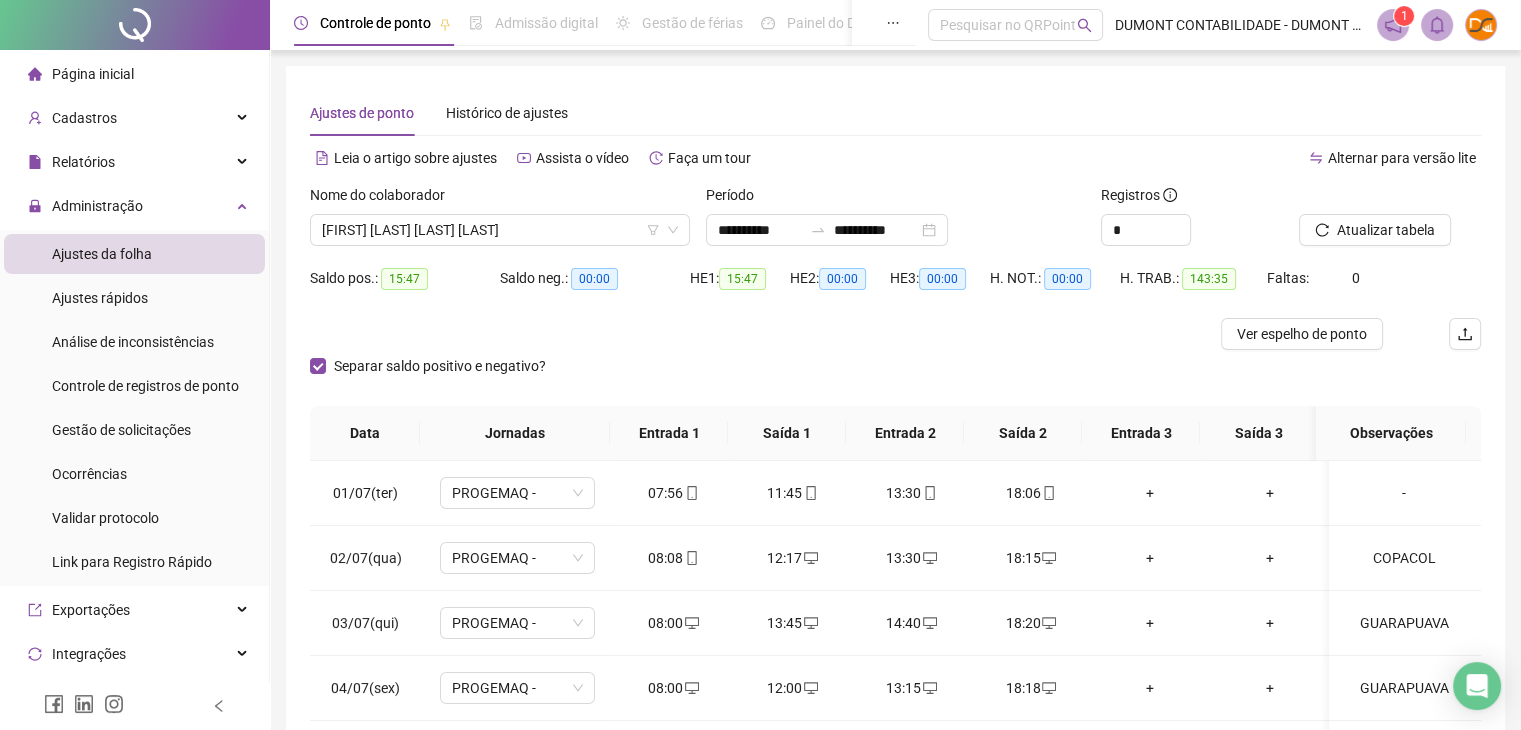 click on "Ajustes de ponto Histórico de ajustes" at bounding box center [895, 113] 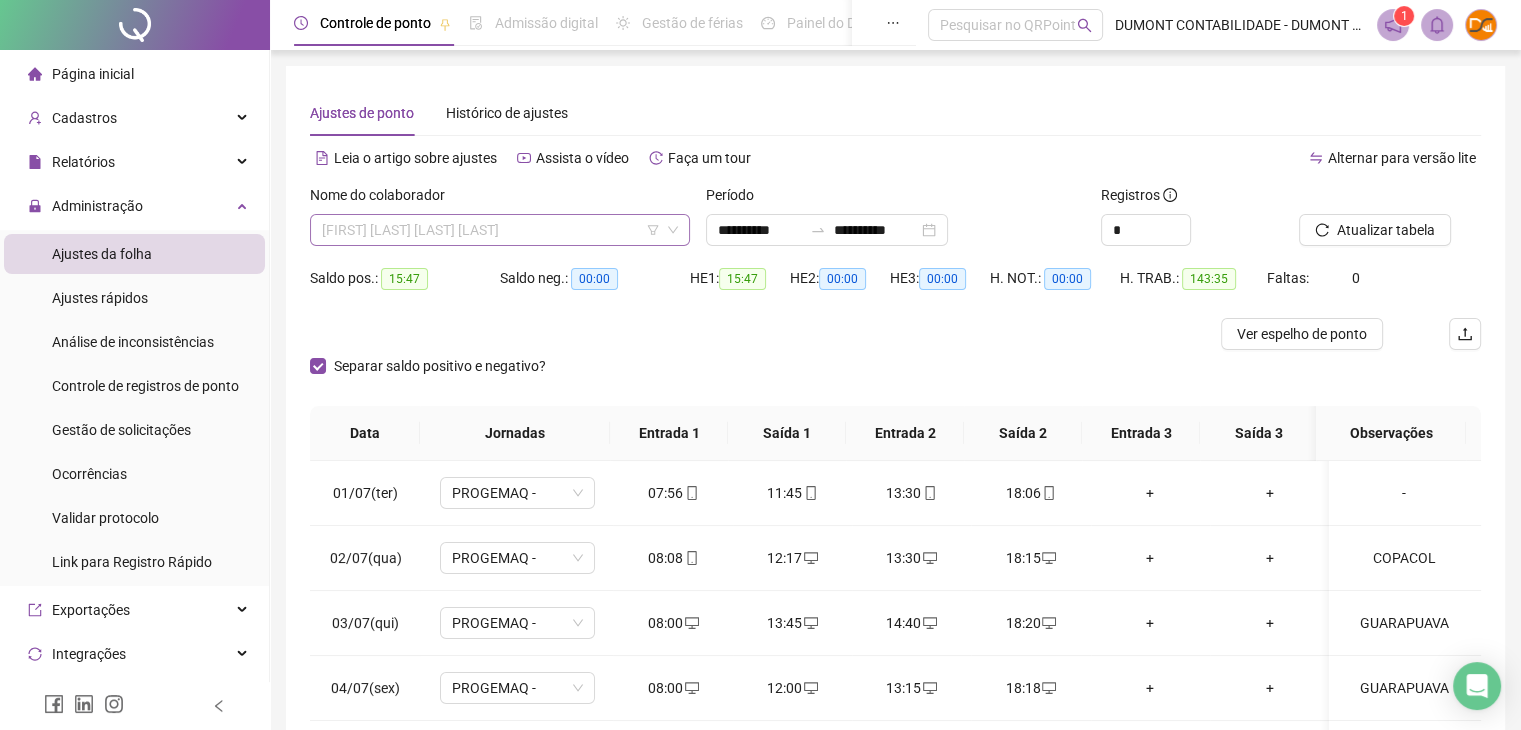 click on "[FIRST] [LAST] [LAST] [LAST]" at bounding box center [500, 230] 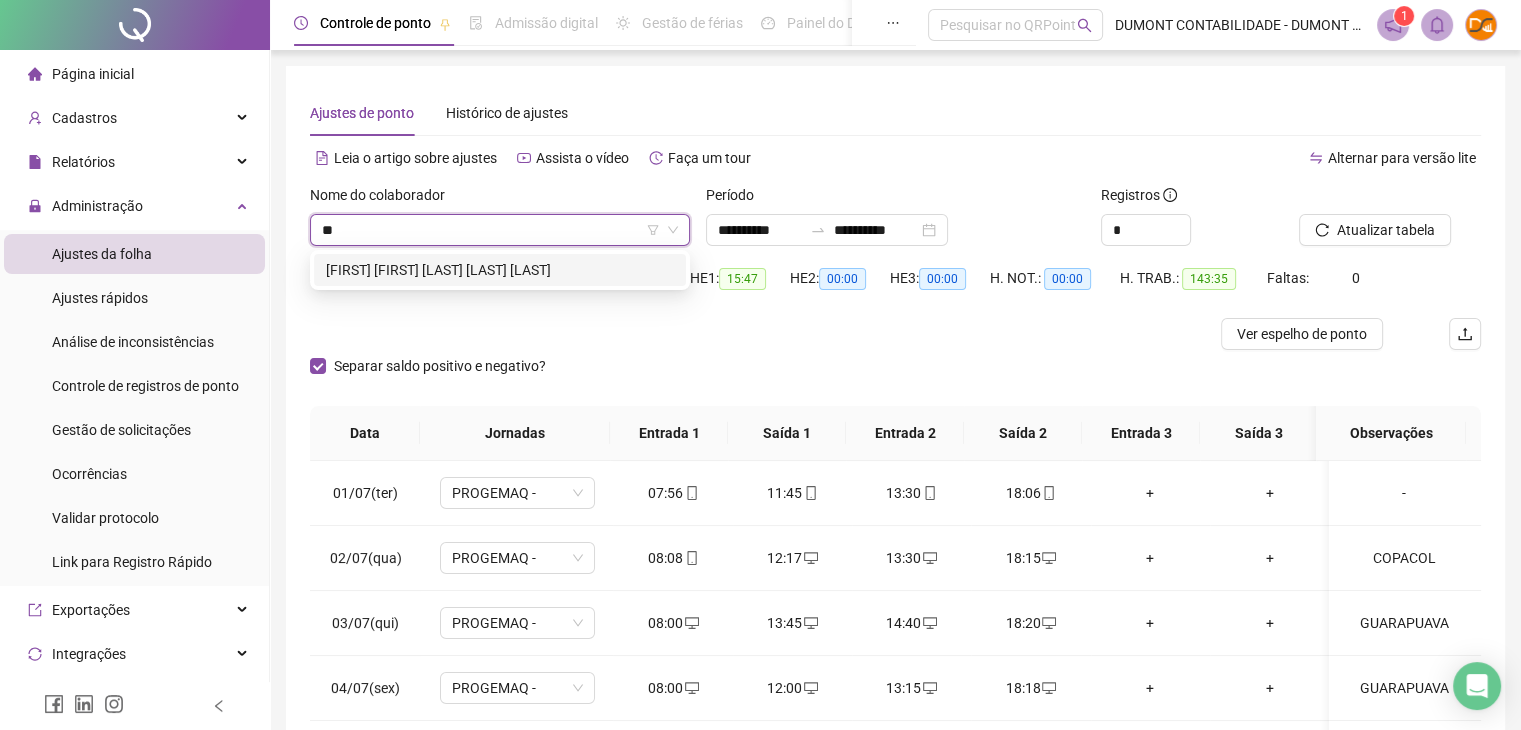 type on "***" 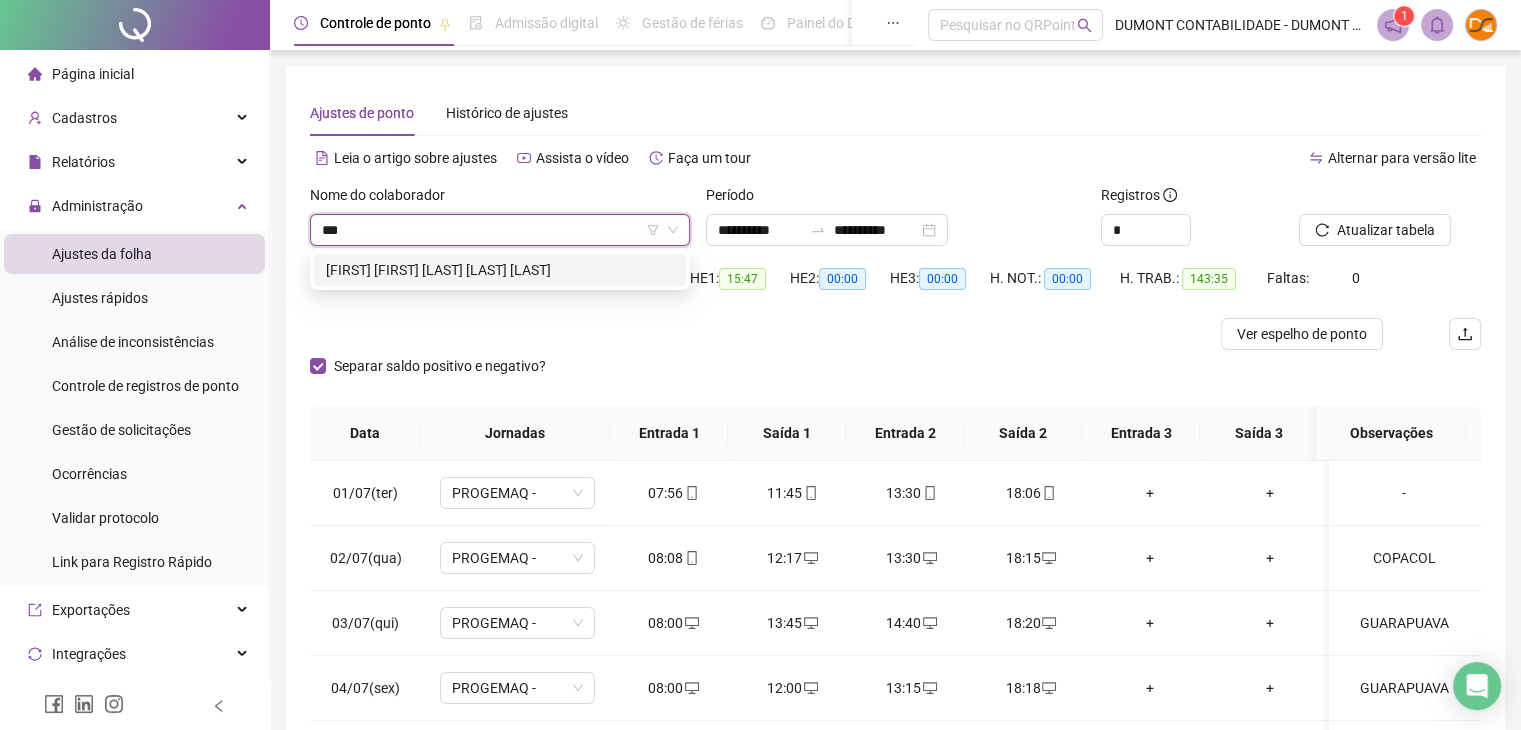 click on "[FIRST] [FIRST] [LAST] [LAST] [LAST]" at bounding box center (500, 270) 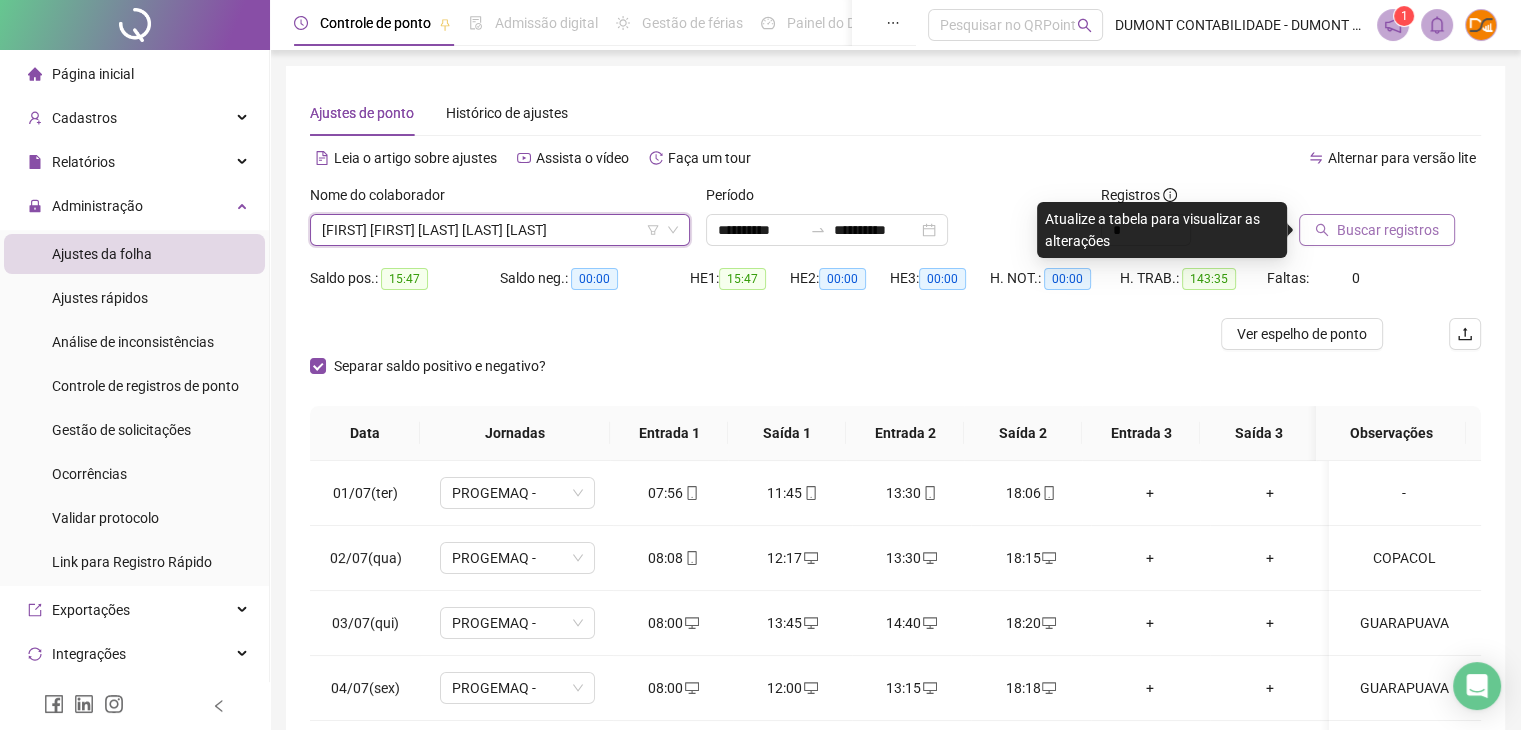 click on "Buscar registros" at bounding box center (1388, 230) 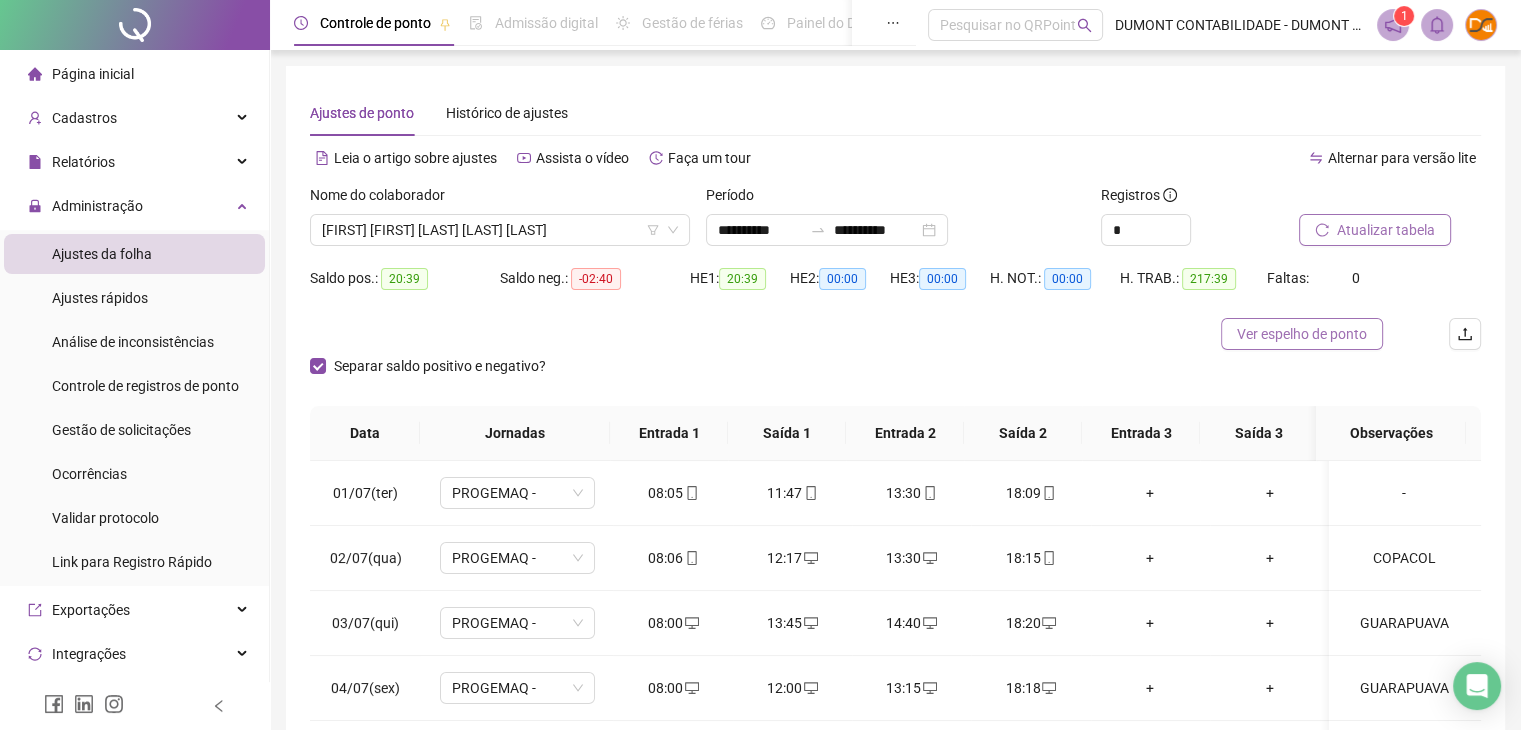 click on "Ver espelho de ponto" at bounding box center (1302, 334) 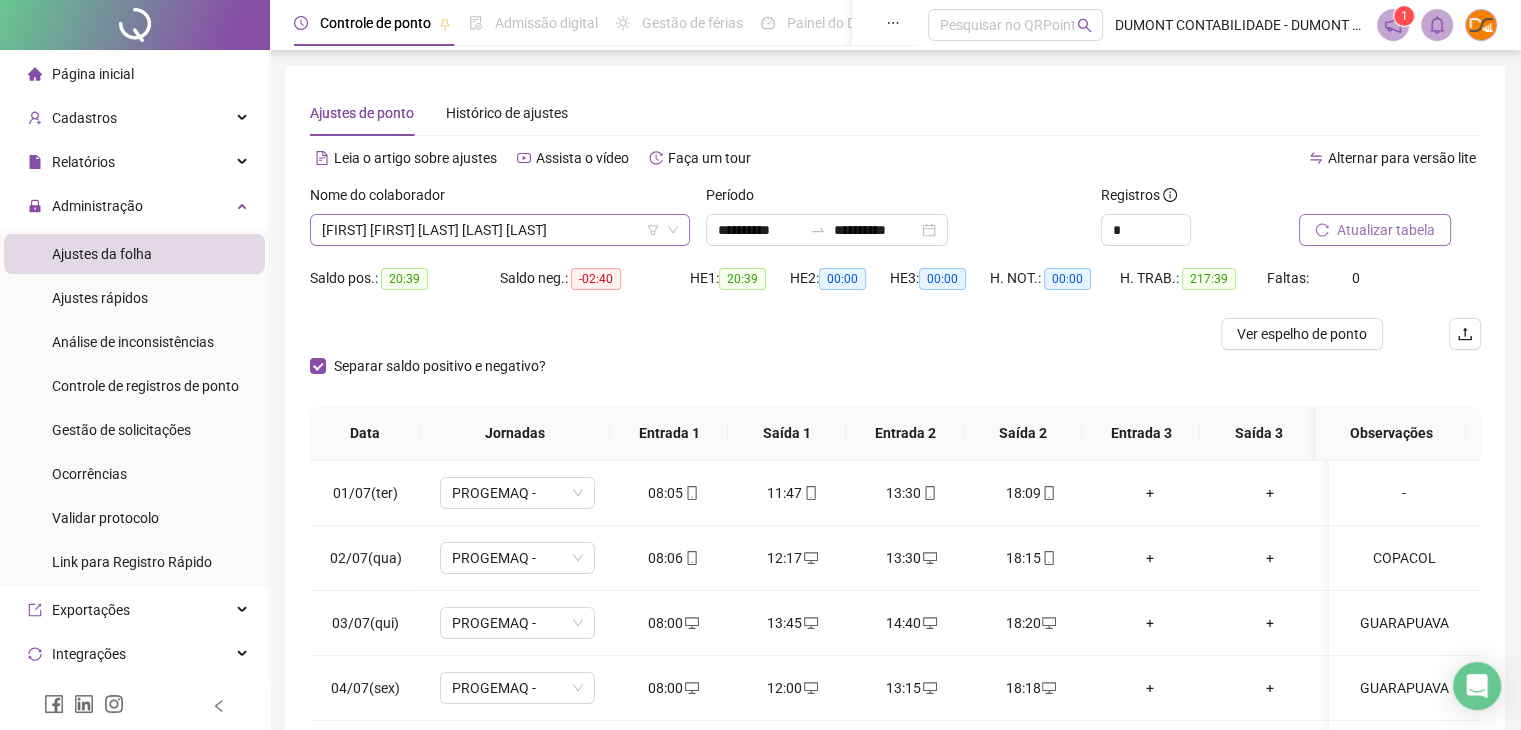 click on "[FIRST] [FIRST] [LAST] [LAST] [LAST]" at bounding box center [500, 230] 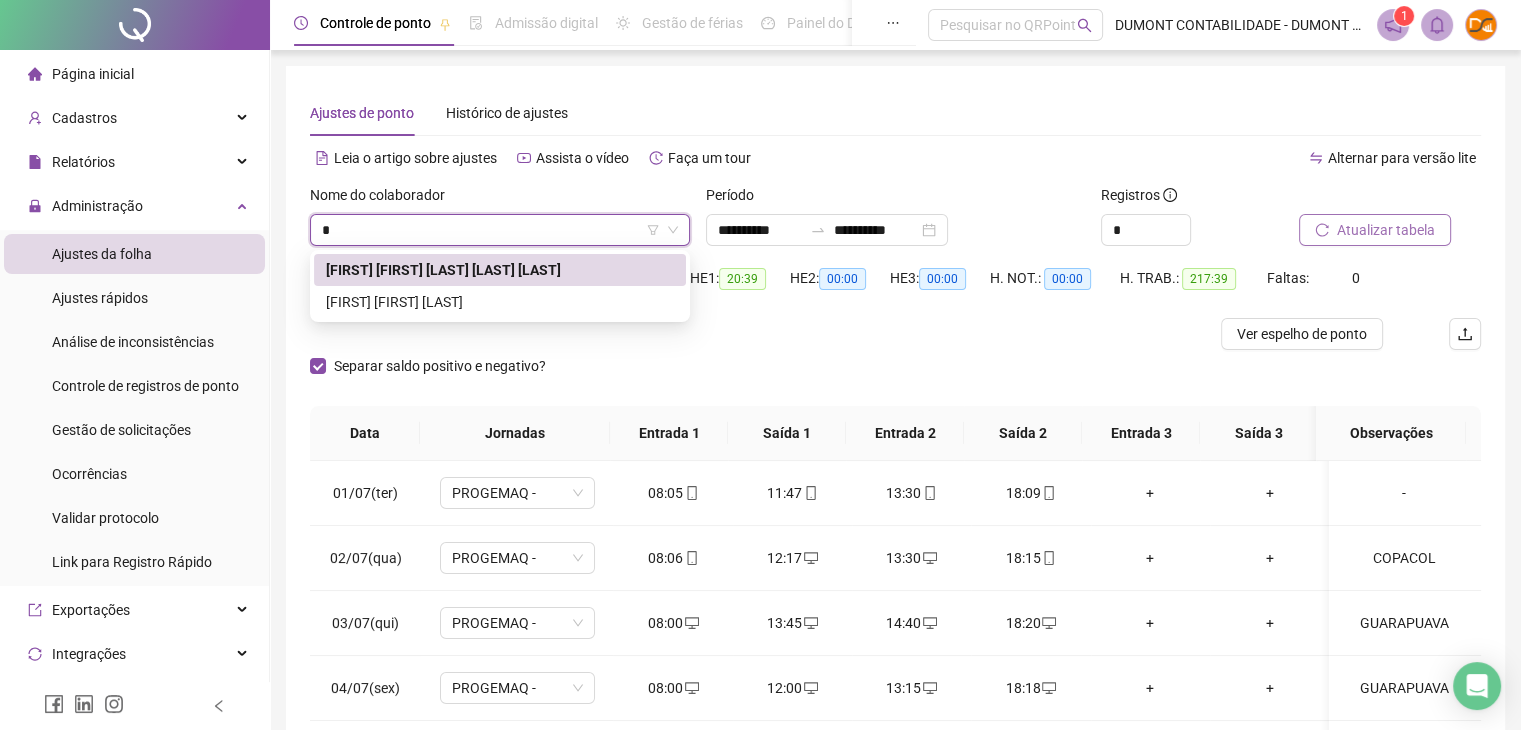 scroll, scrollTop: 0, scrollLeft: 0, axis: both 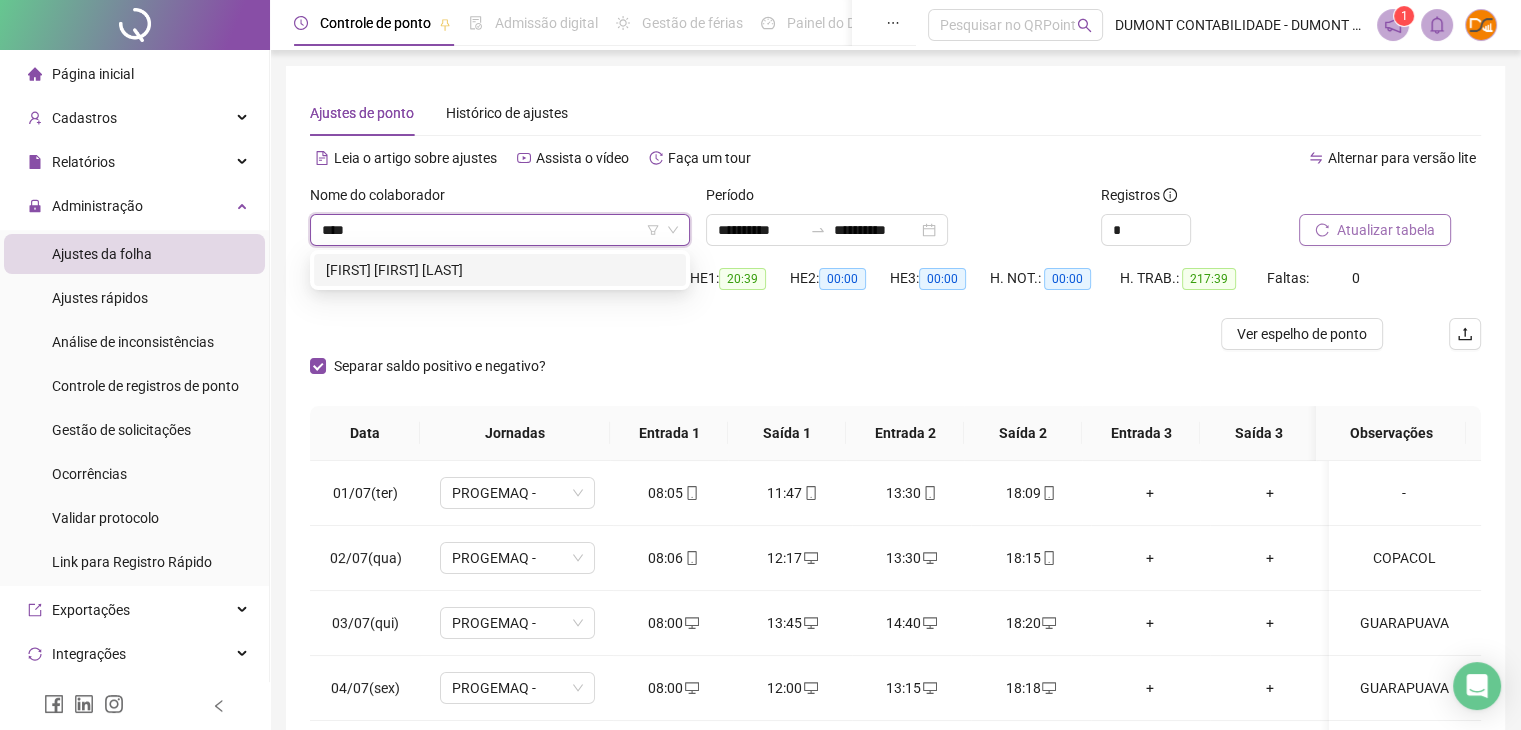 type on "*****" 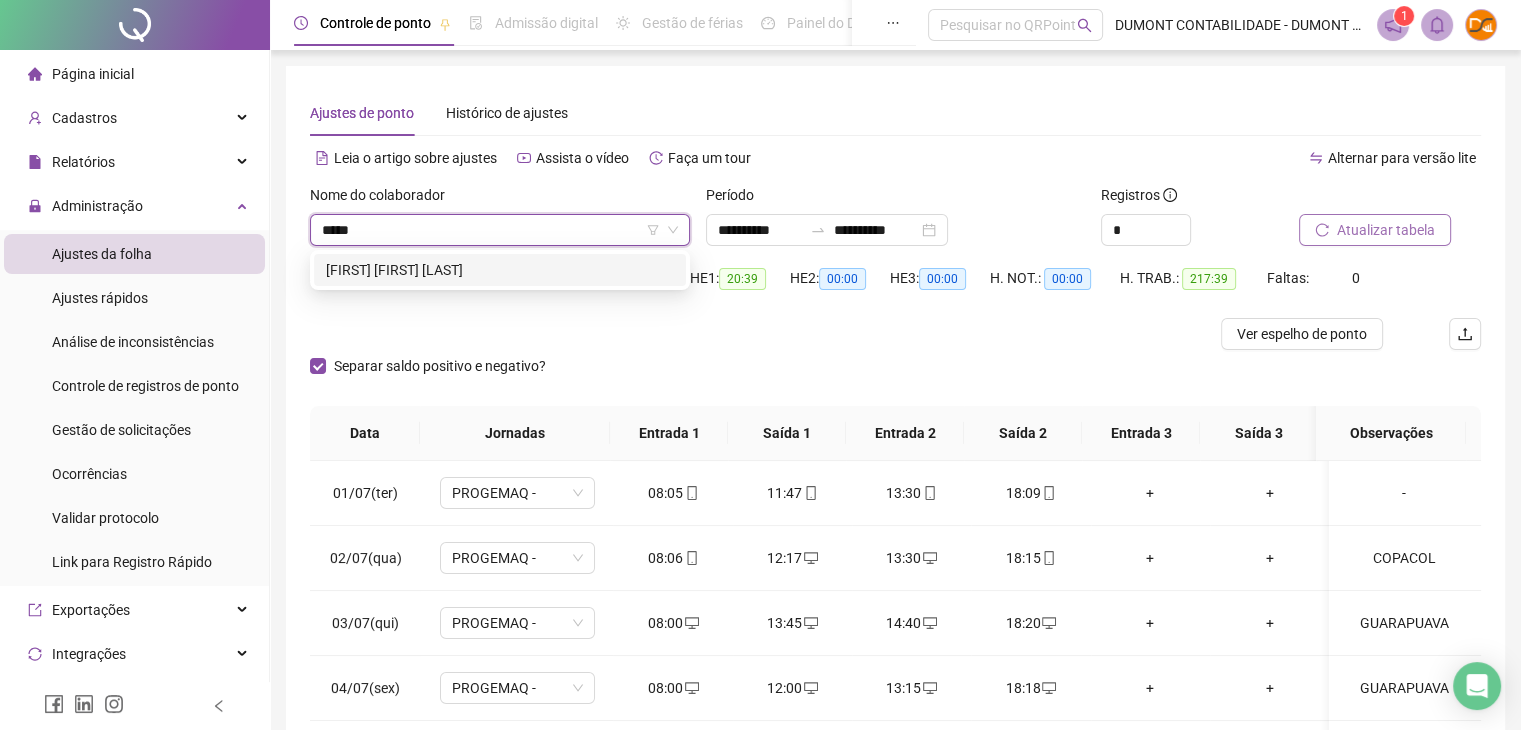 click on "[FIRST] [FIRST] [LAST]" at bounding box center (500, 270) 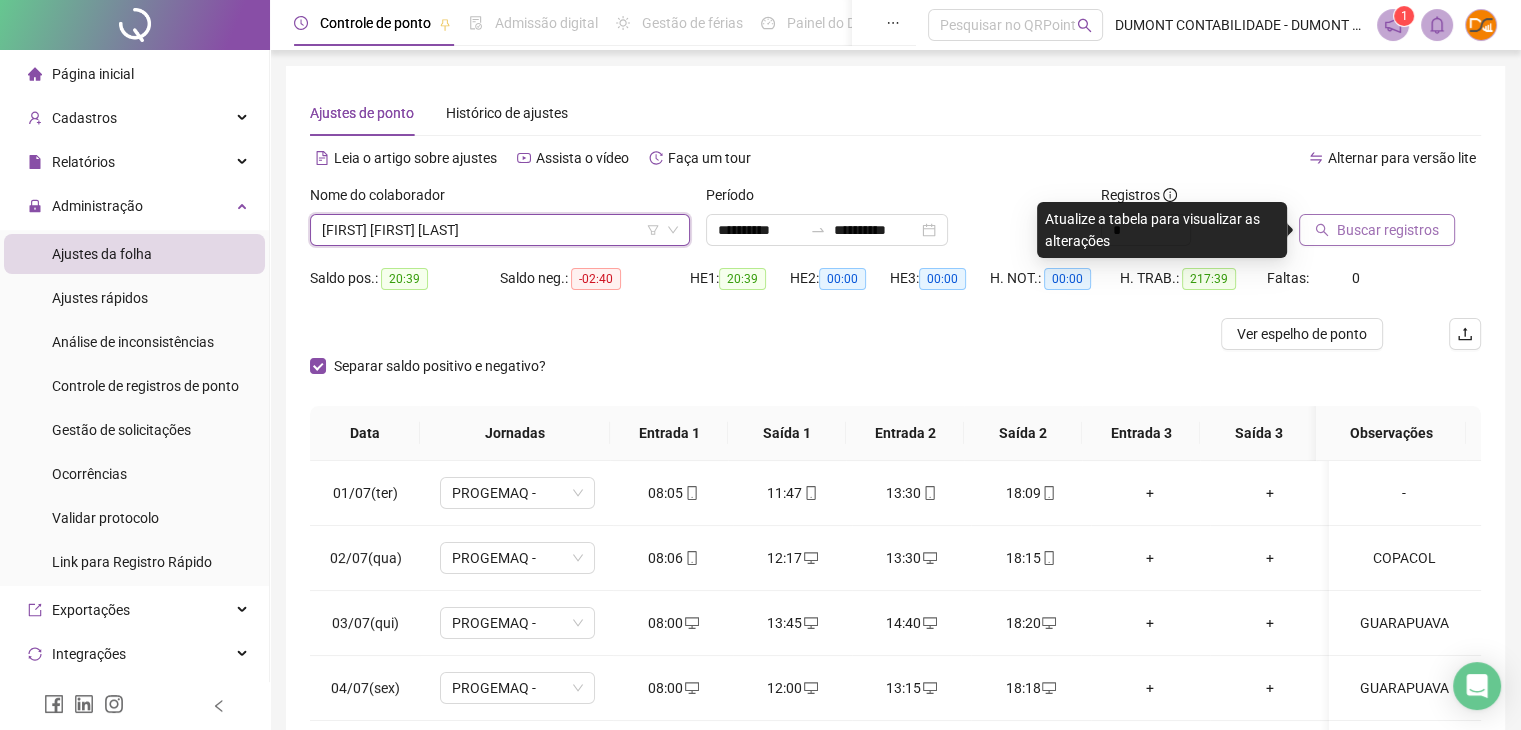 click on "Buscar registros" at bounding box center (1388, 230) 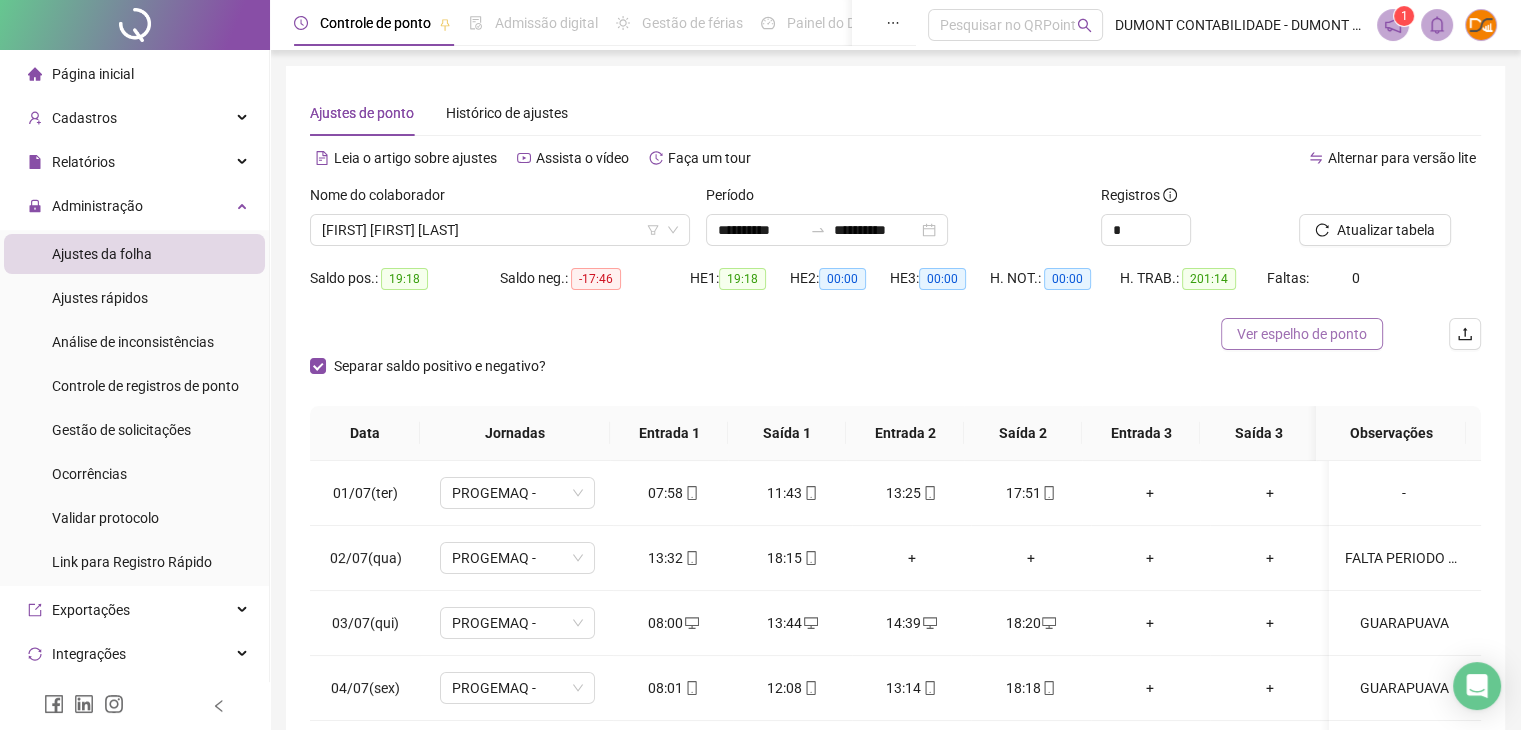 click on "Ver espelho de ponto" at bounding box center (1302, 334) 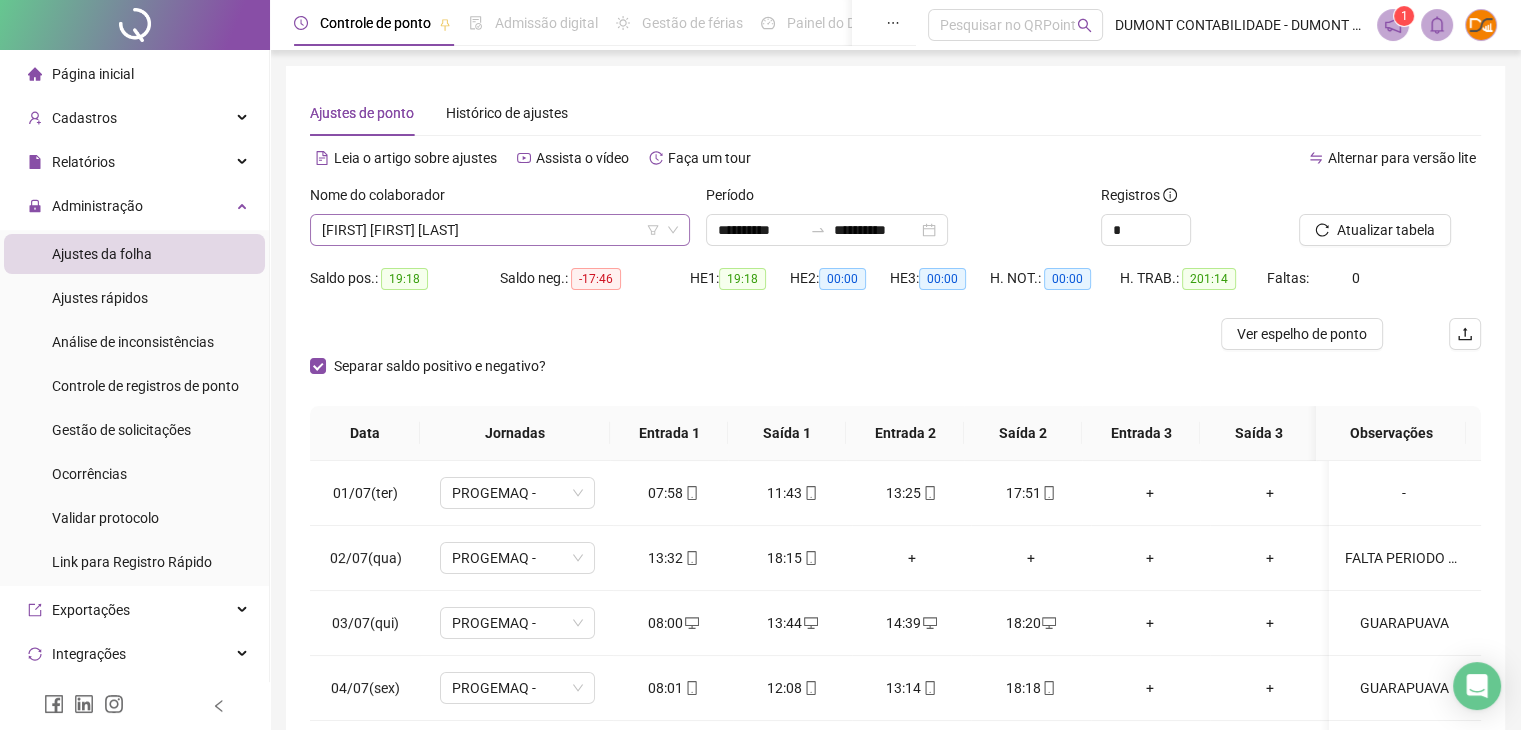 click on "[FIRST] [FIRST] [LAST]" at bounding box center (500, 230) 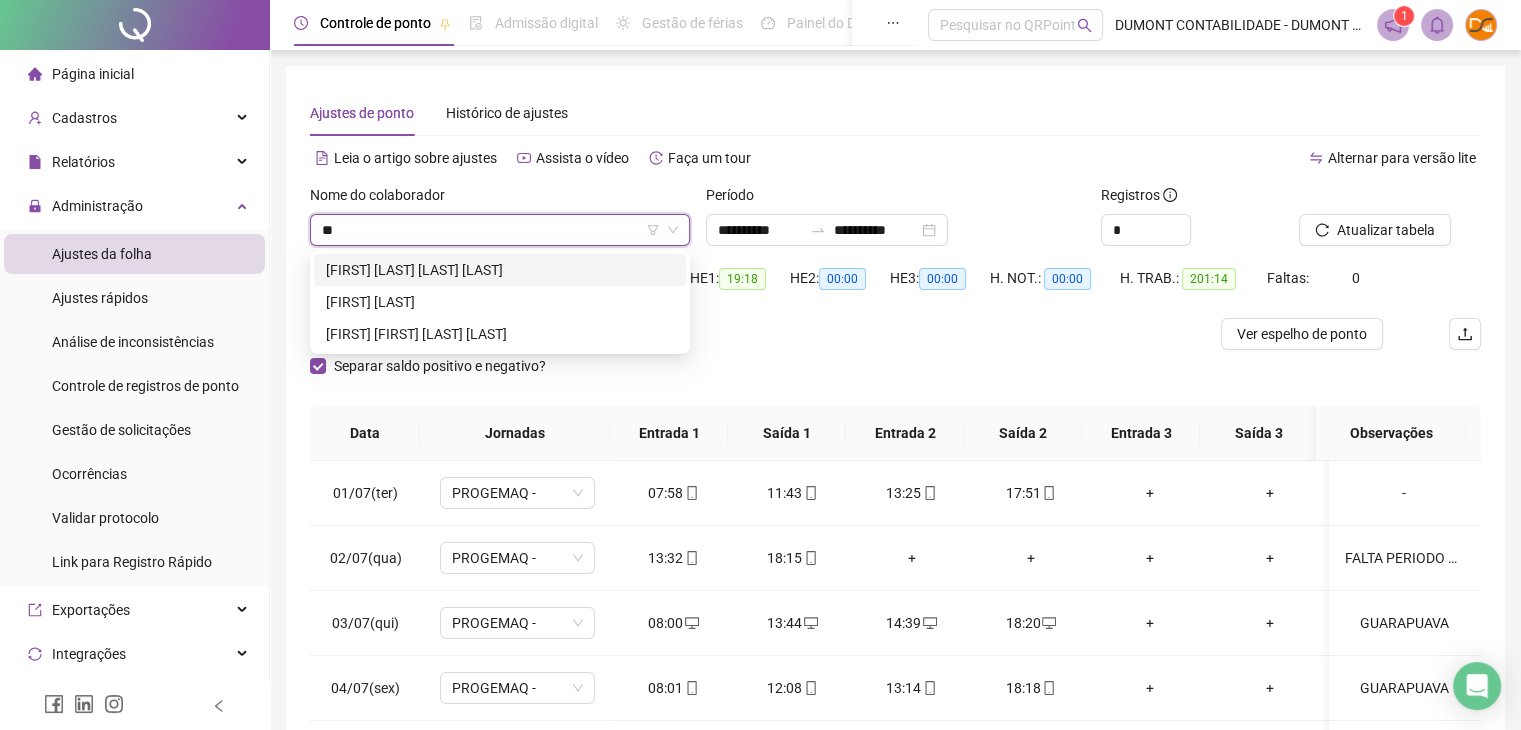 scroll, scrollTop: 0, scrollLeft: 0, axis: both 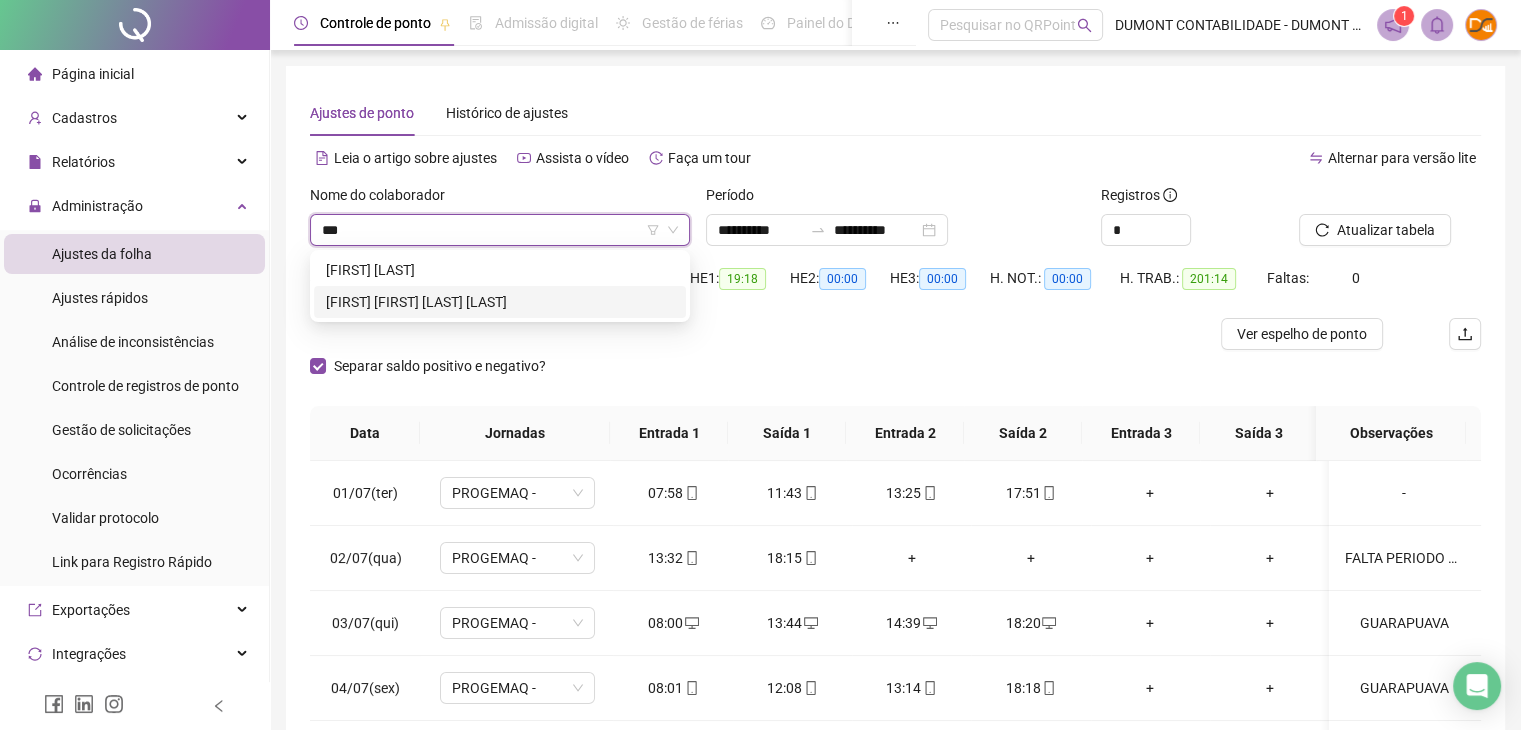 click on "[FIRST] [FIRST] [LAST] [LAST]" at bounding box center (500, 302) 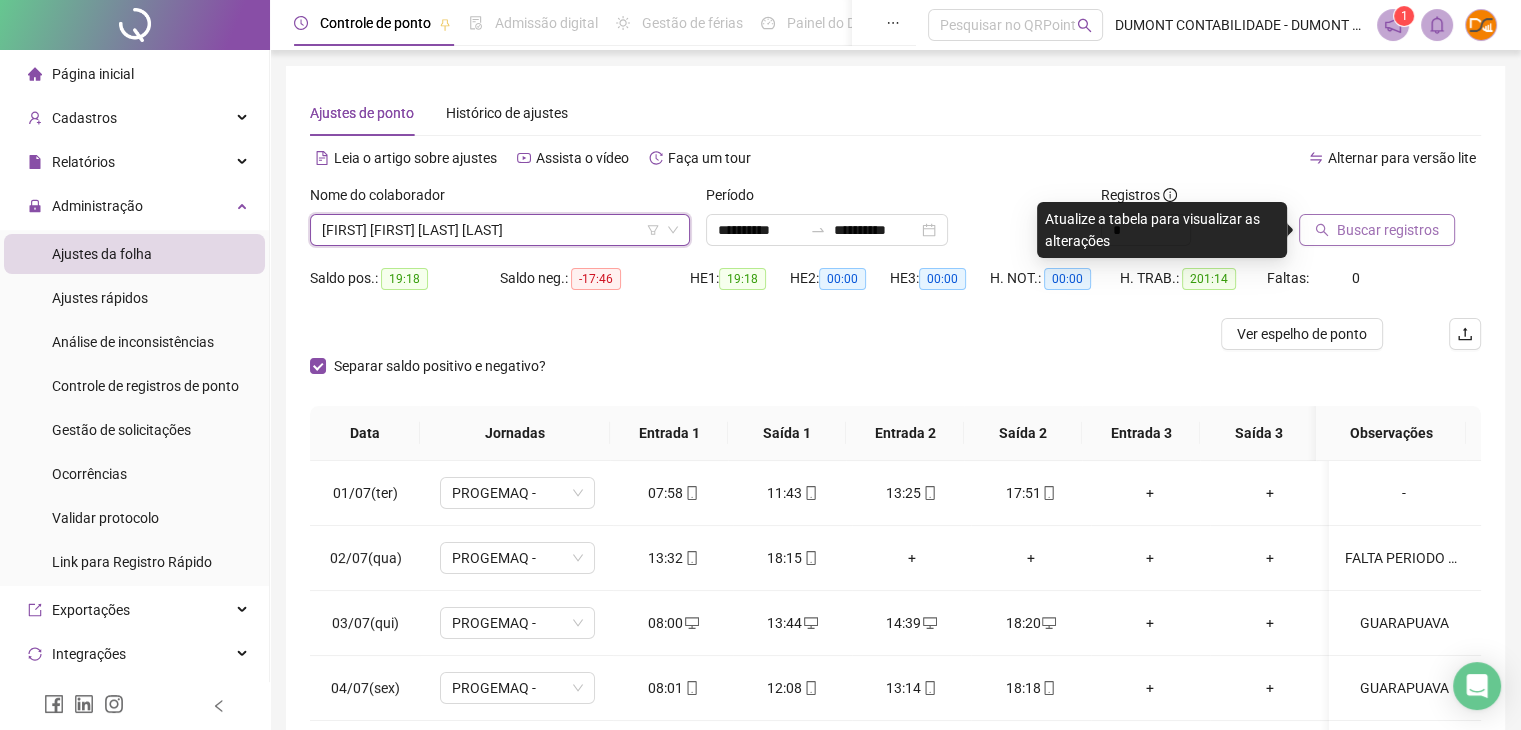 click on "Buscar registros" at bounding box center [1388, 230] 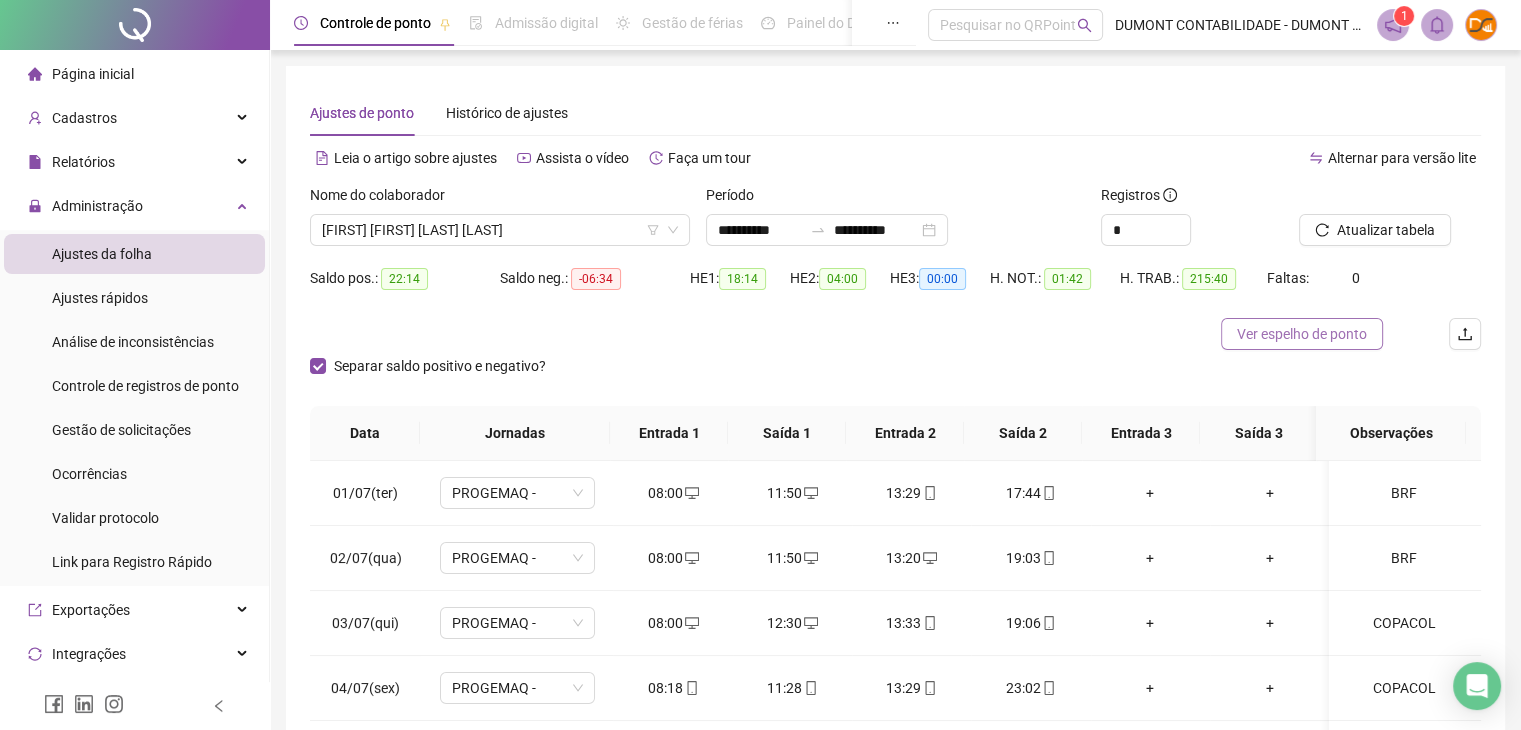 click on "Ver espelho de ponto" at bounding box center (1302, 334) 